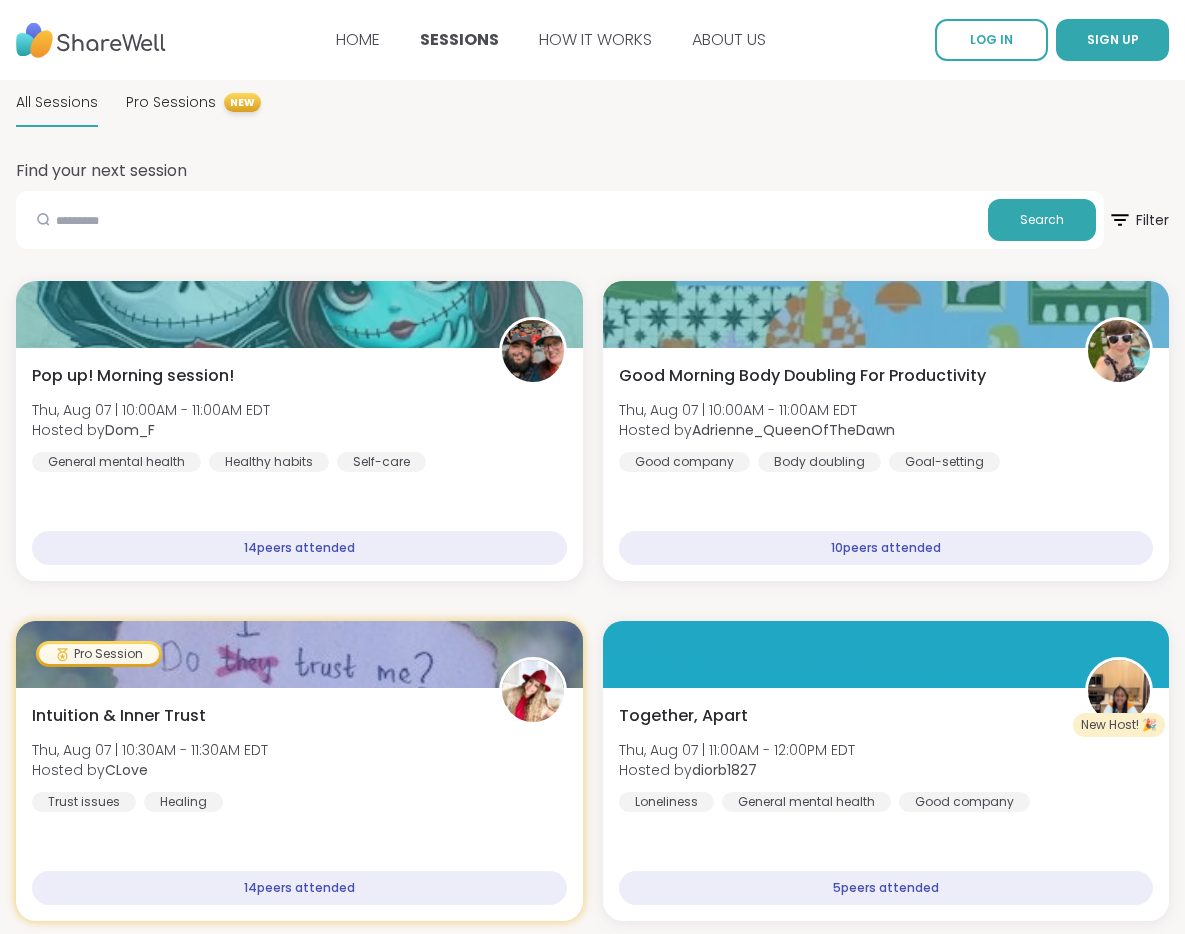 scroll, scrollTop: 0, scrollLeft: 0, axis: both 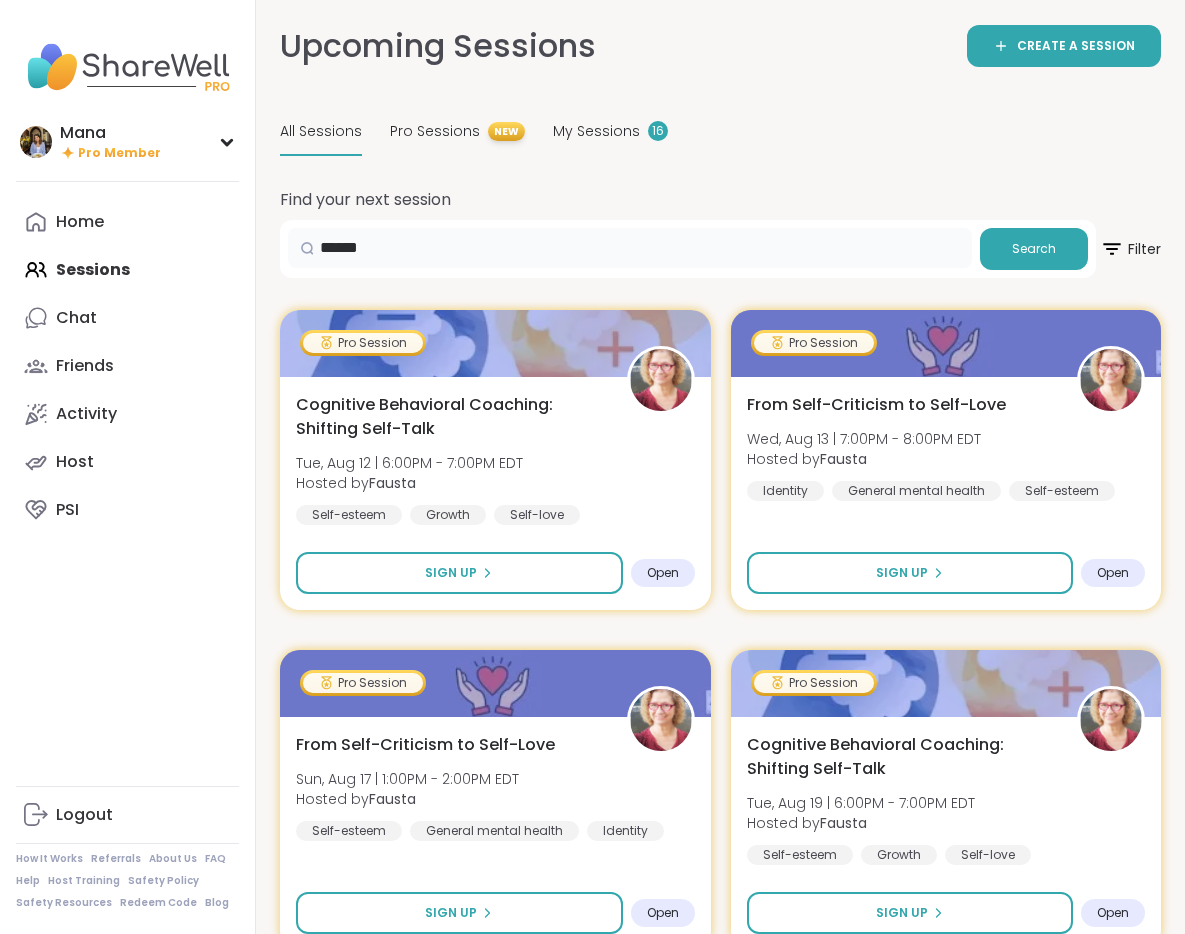 click on "******" at bounding box center (630, 248) 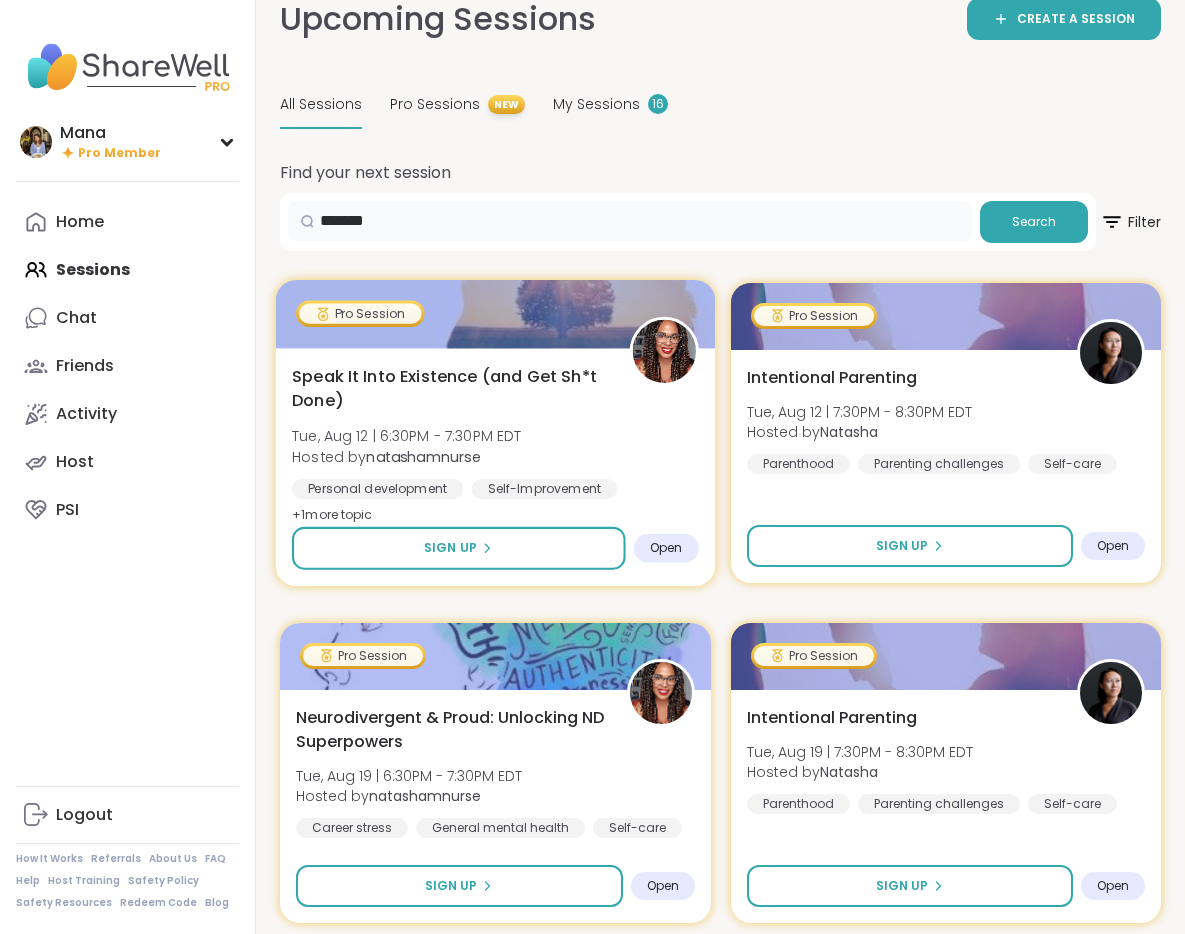 scroll, scrollTop: 51, scrollLeft: 0, axis: vertical 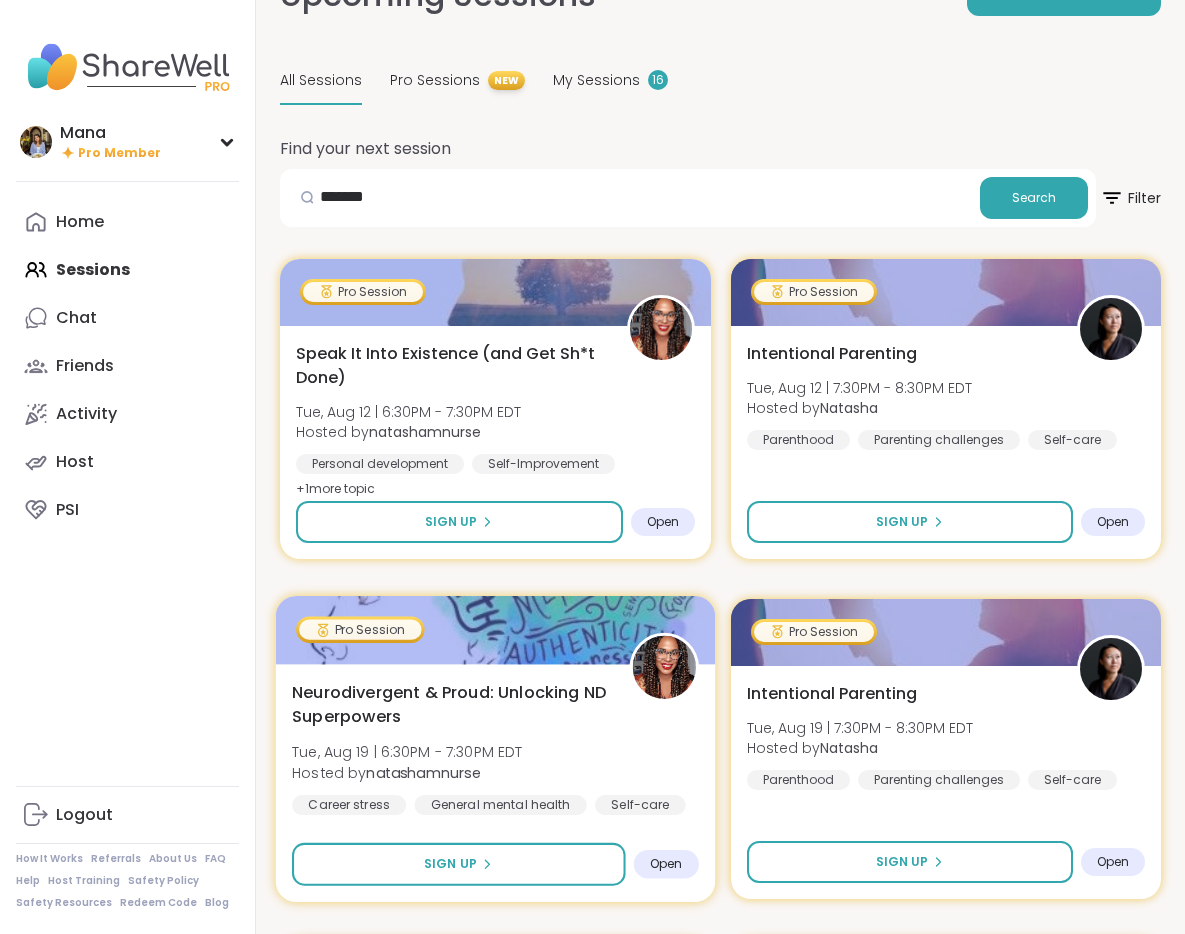 click on "natashamnurse" at bounding box center [423, 772] 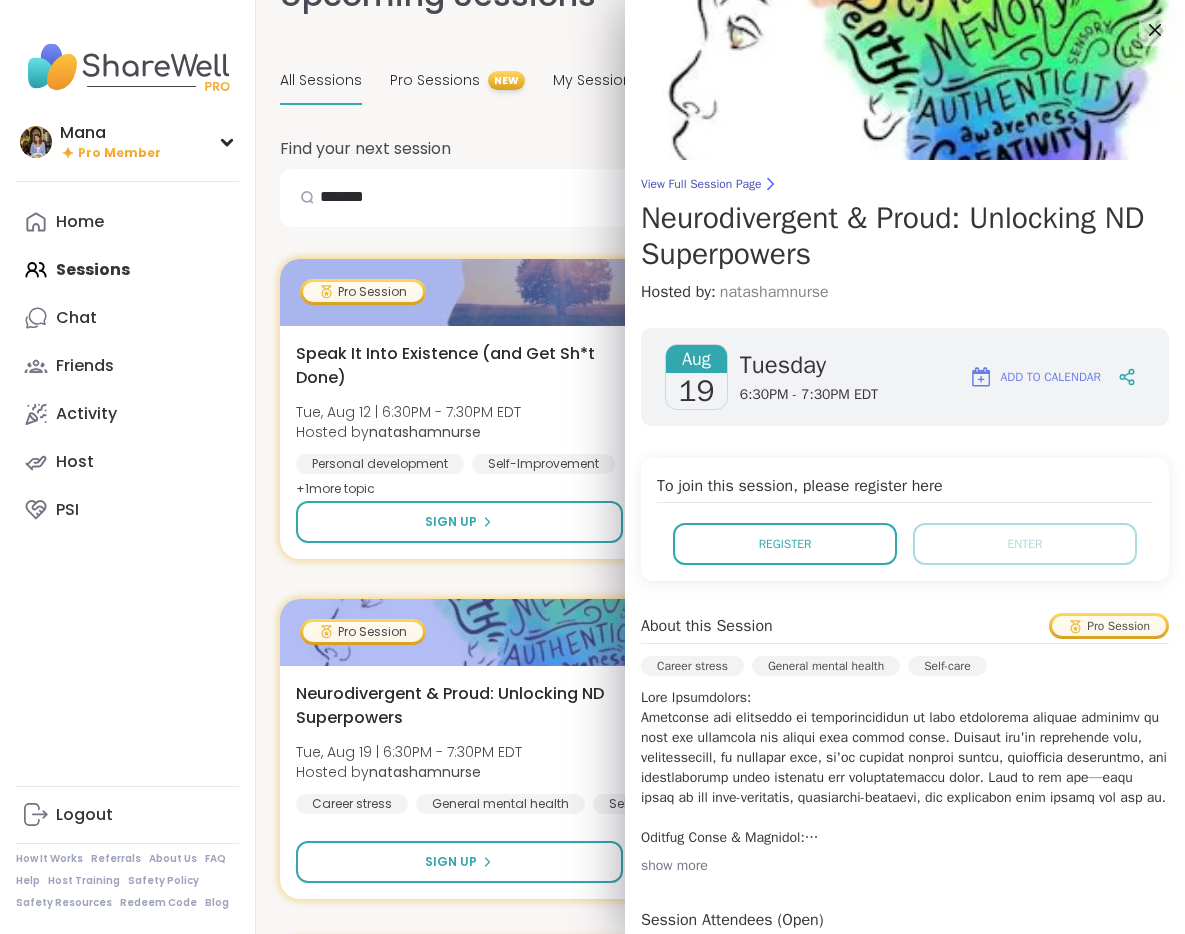 click on "natashamnurse" at bounding box center (774, 292) 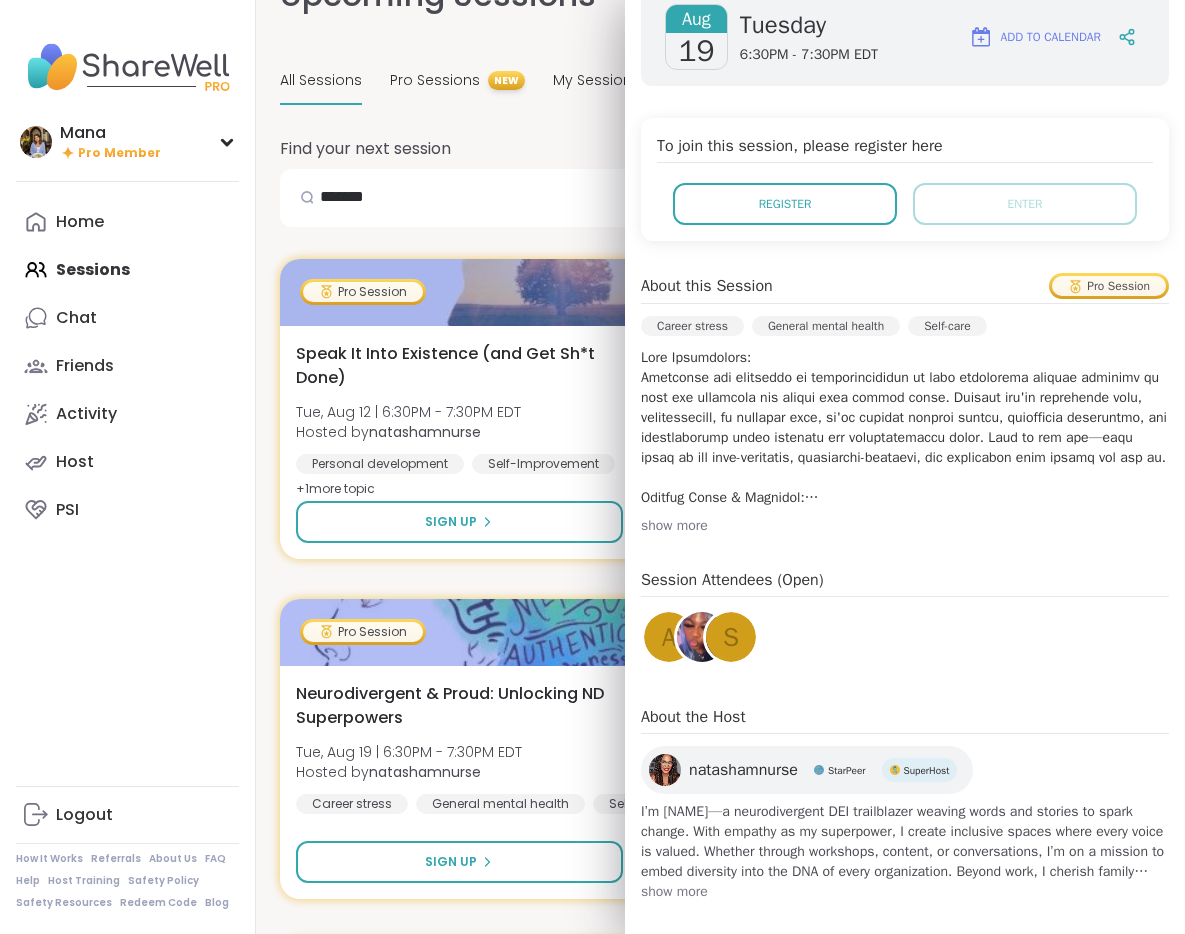 scroll, scrollTop: 356, scrollLeft: 0, axis: vertical 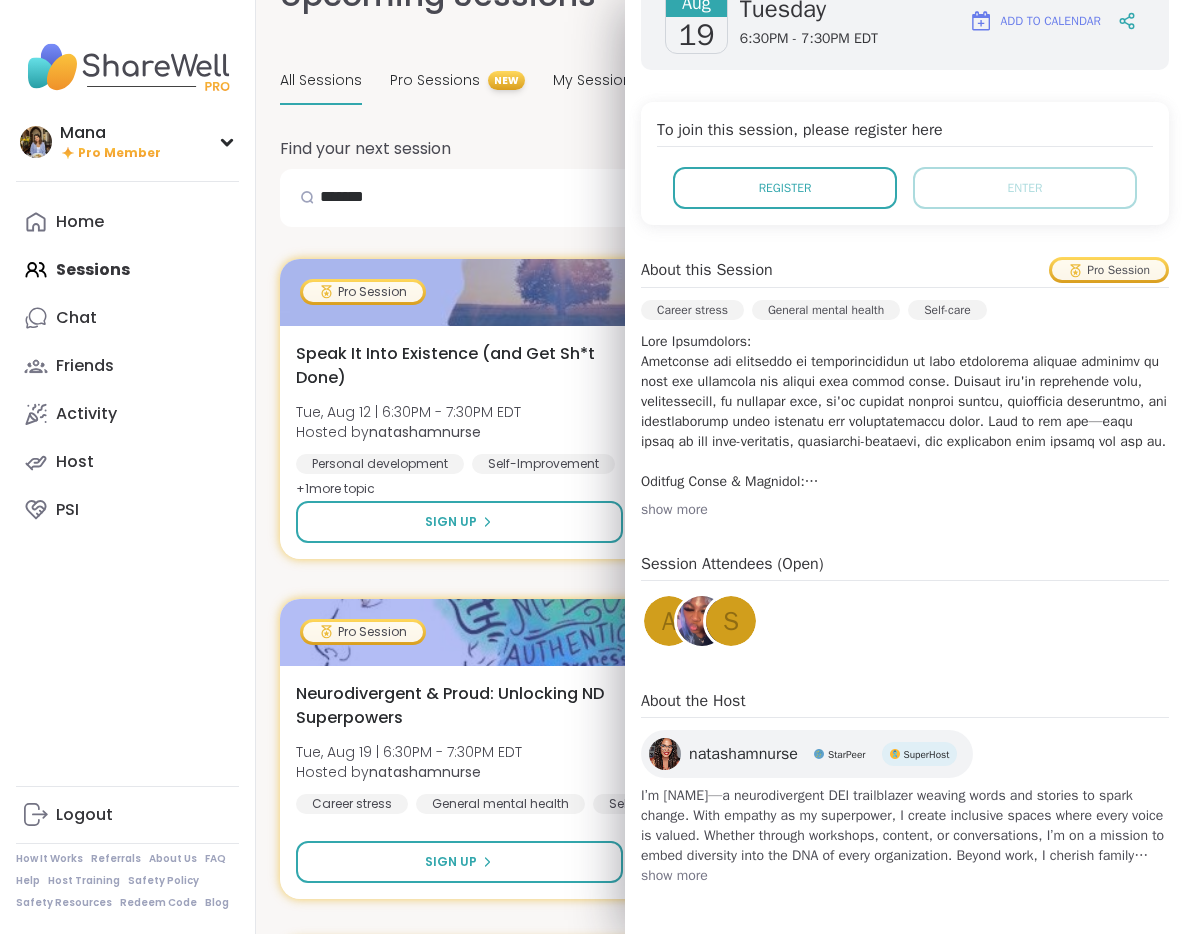 click on "natashamnurse" at bounding box center (743, 754) 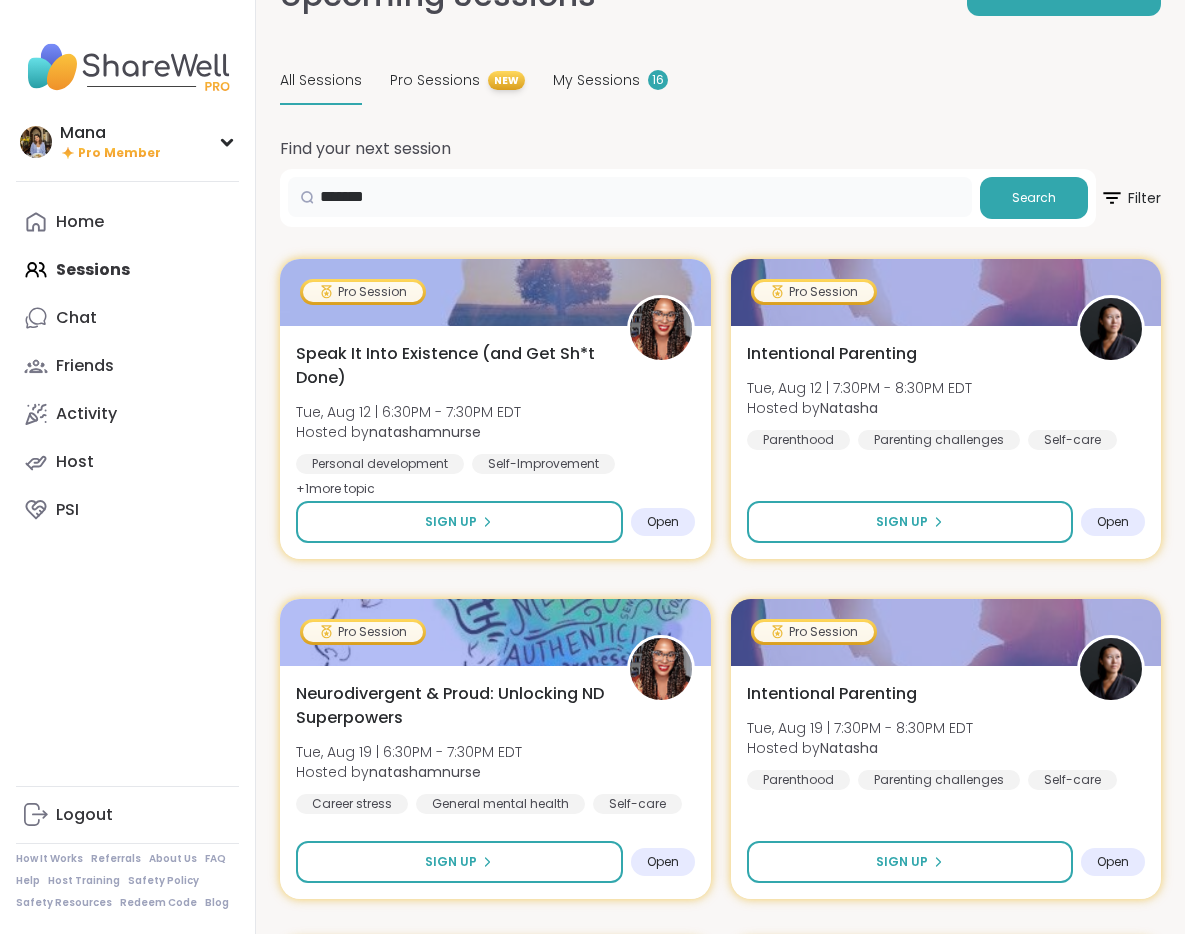 click on "*******" at bounding box center [630, 197] 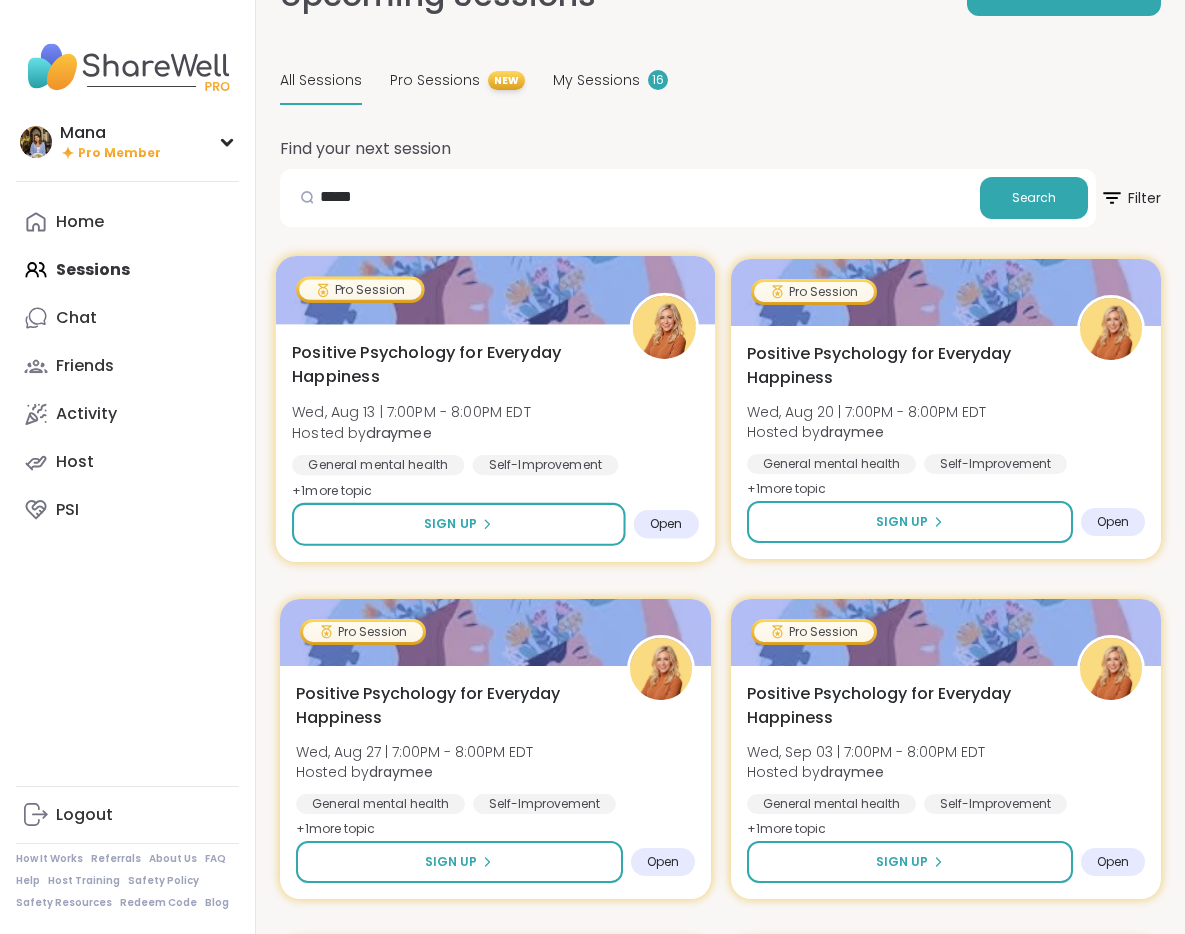 click on "Positive Psychology for Everyday Happiness" at bounding box center [449, 364] 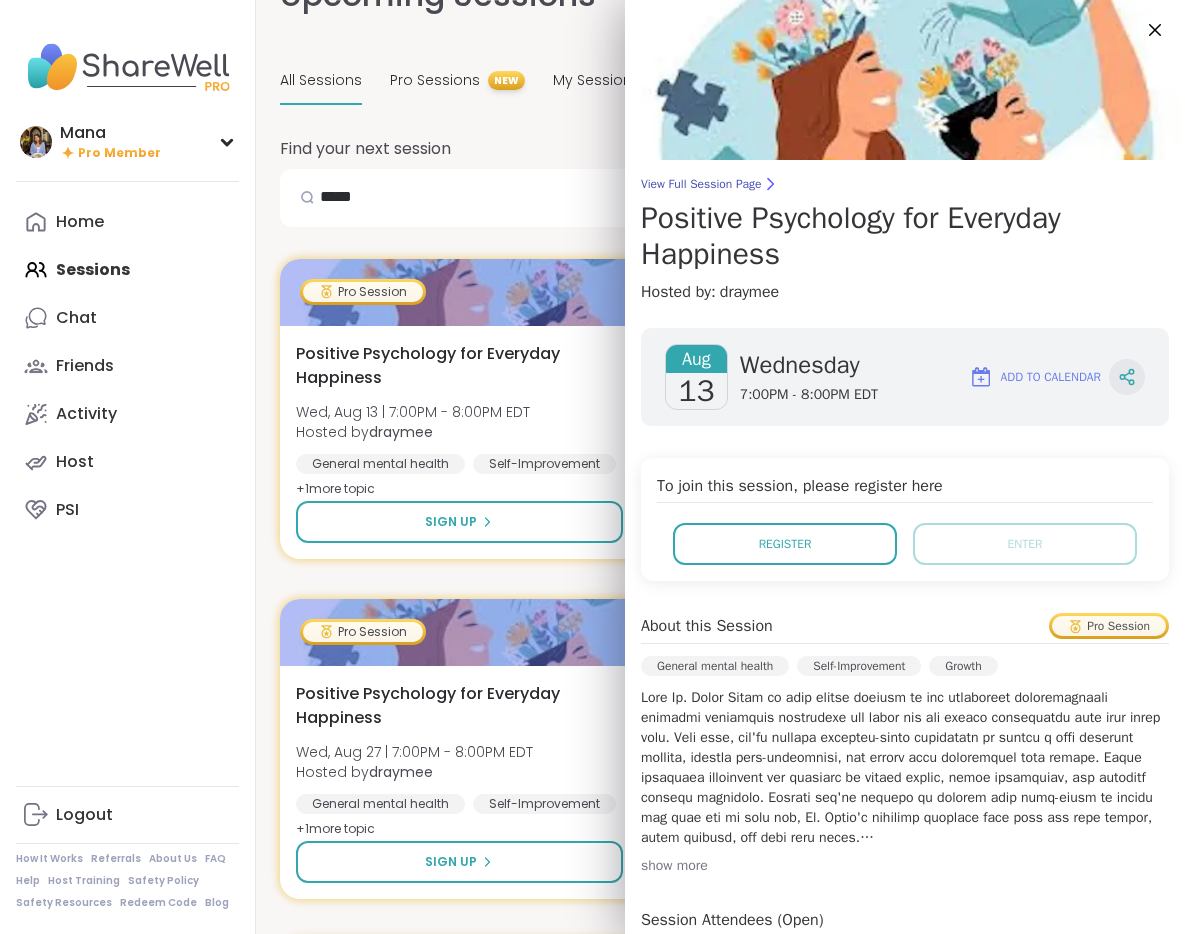 click 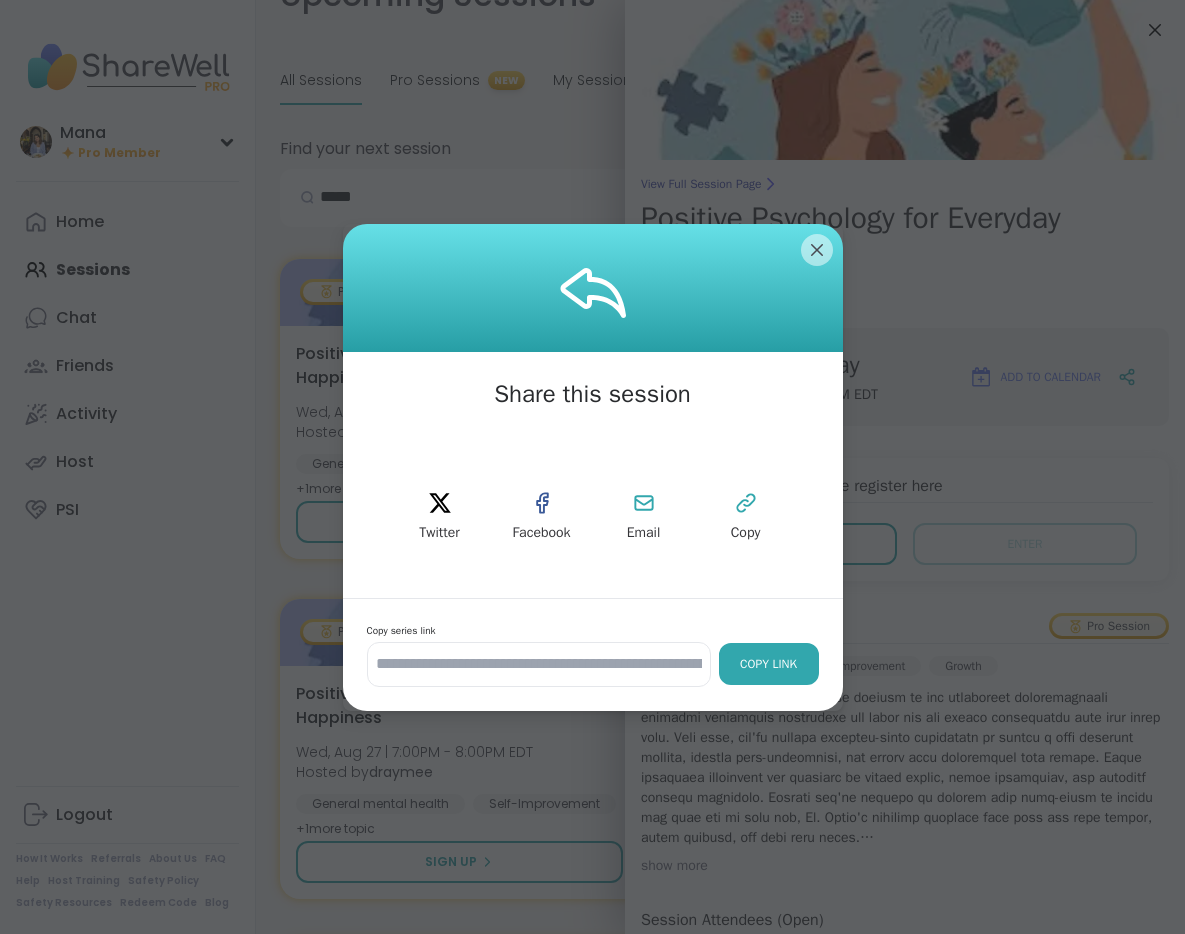 click on "Copy Link" at bounding box center (769, 664) 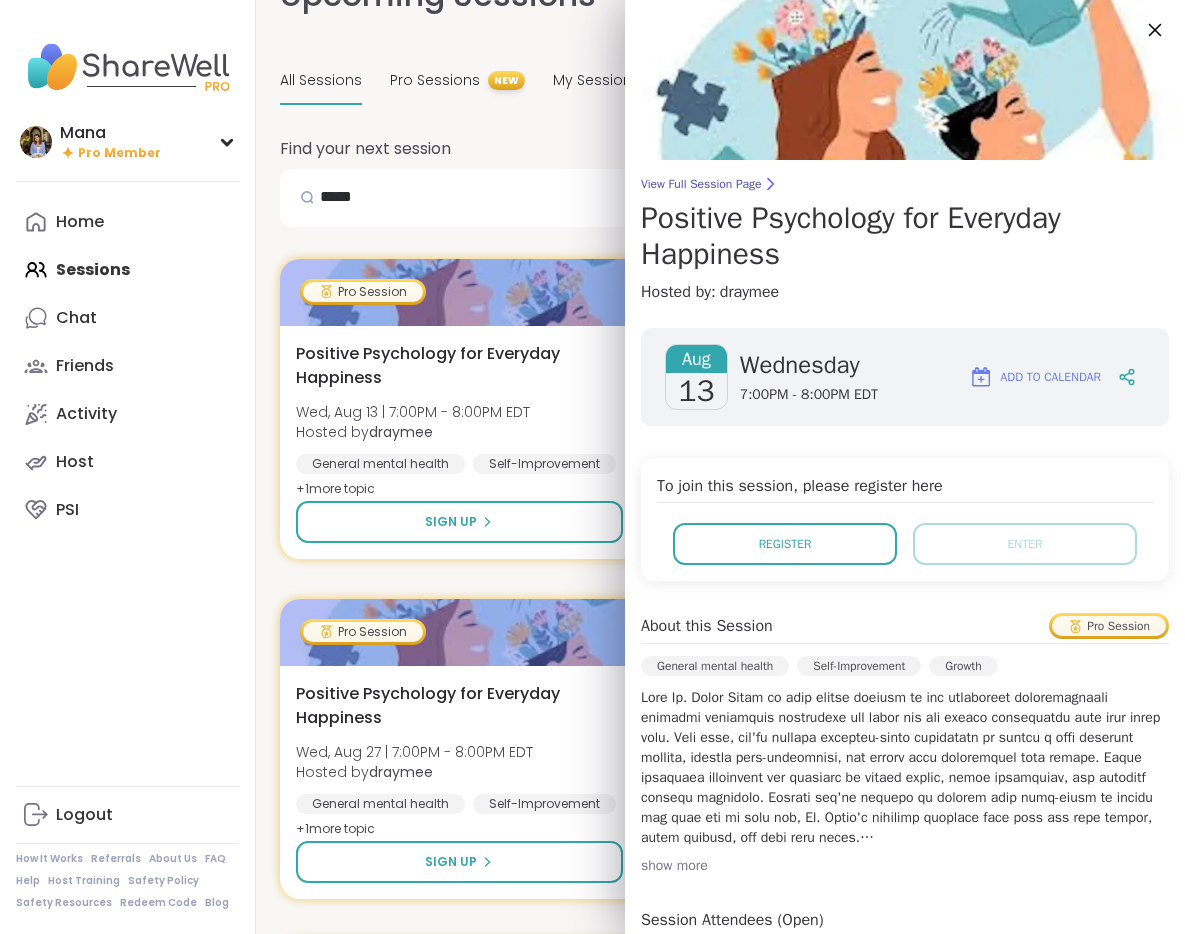 click 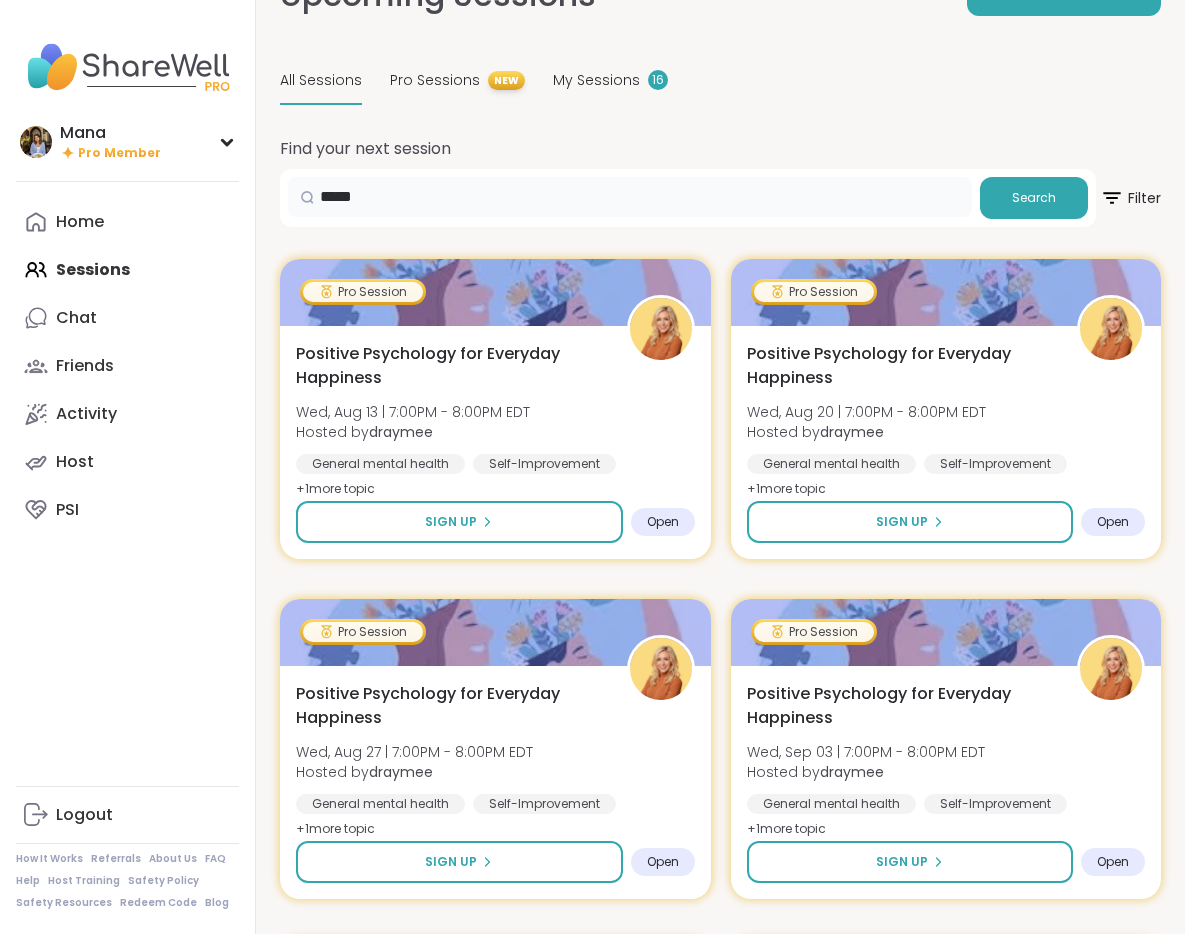 click on "*****" at bounding box center [630, 197] 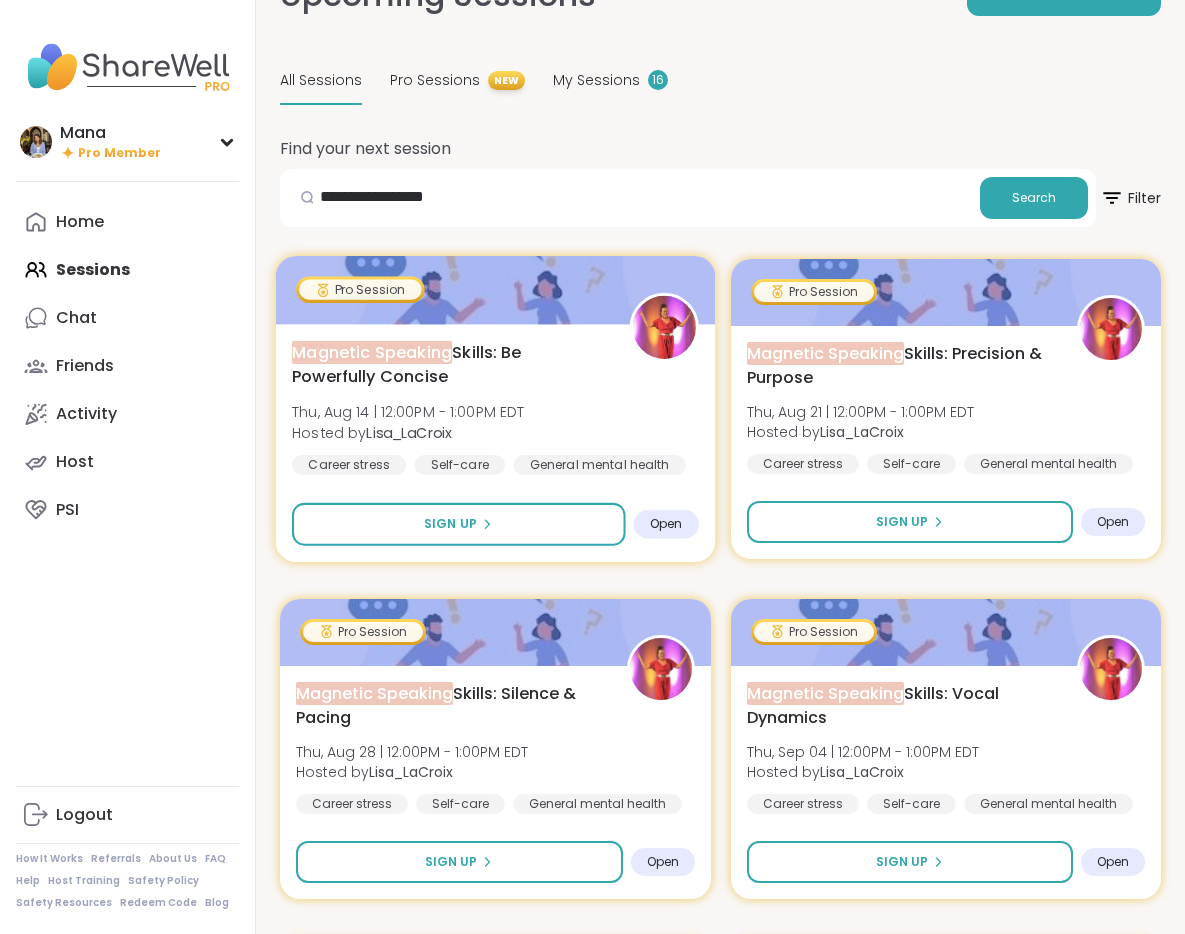 click on "Magnetic Speaking  Skills: Be Powerfully Concise Thu, Aug 14 | 12:00PM - 1:00PM EDT Hosted by  Lisa_LaCroix Career stress Self-care General mental health" at bounding box center [495, 407] 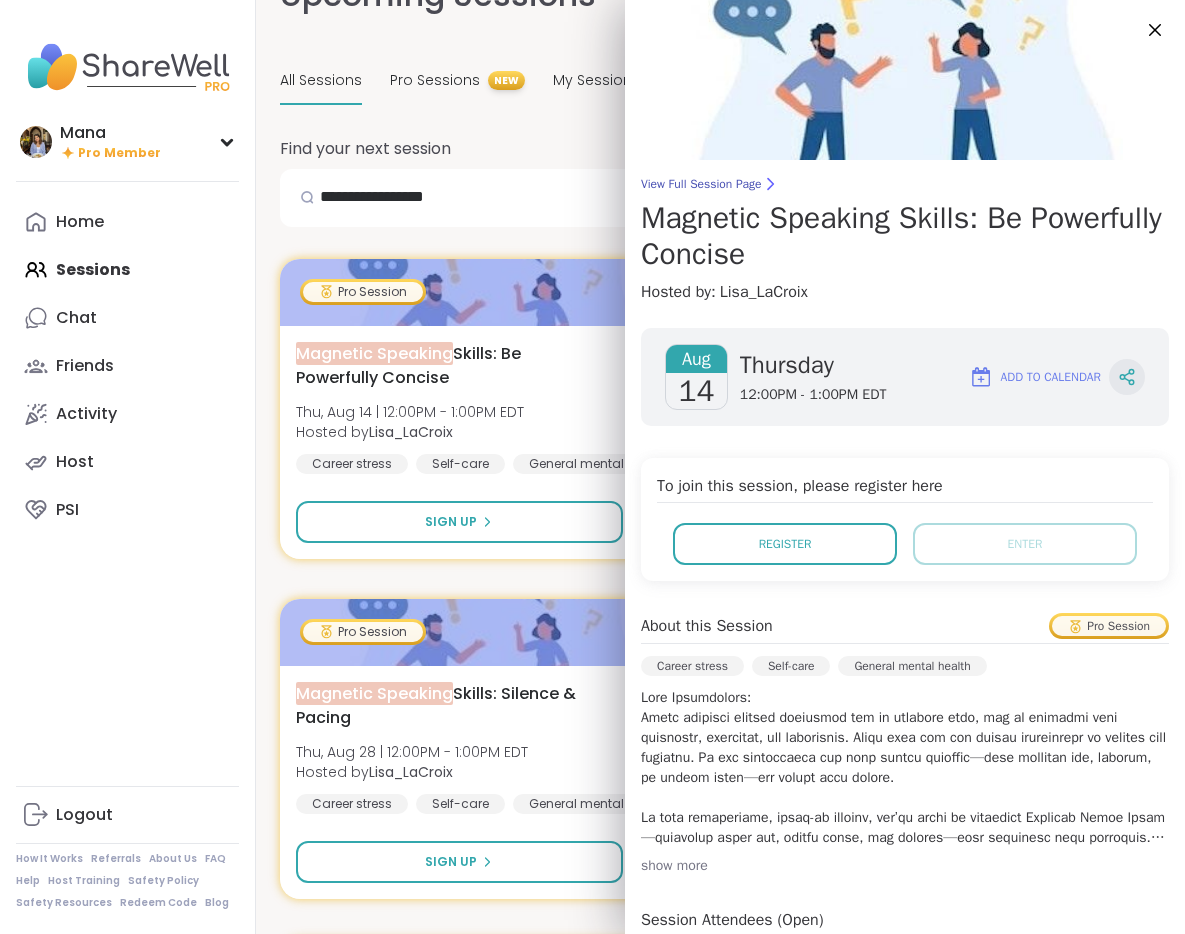 click 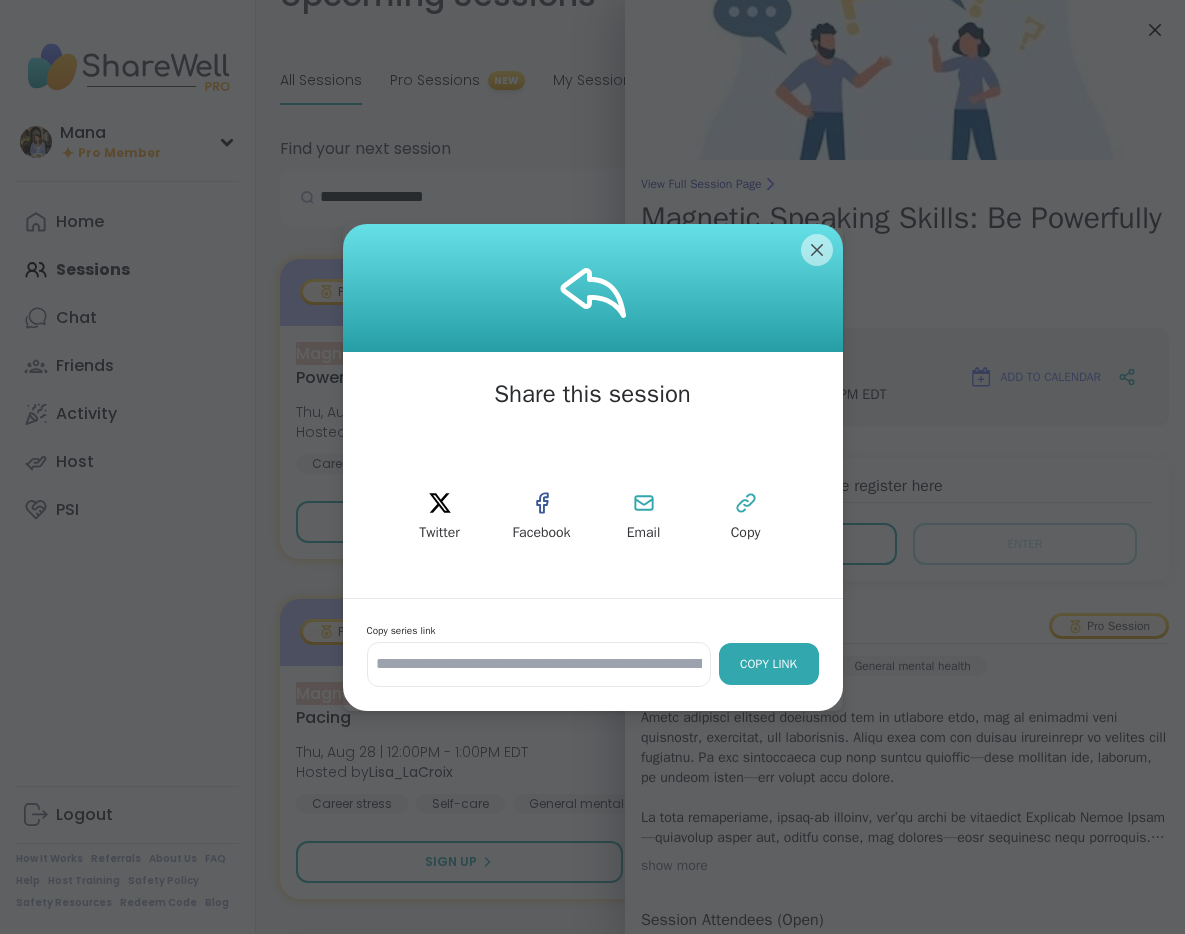 click on "Copy Link" at bounding box center (769, 664) 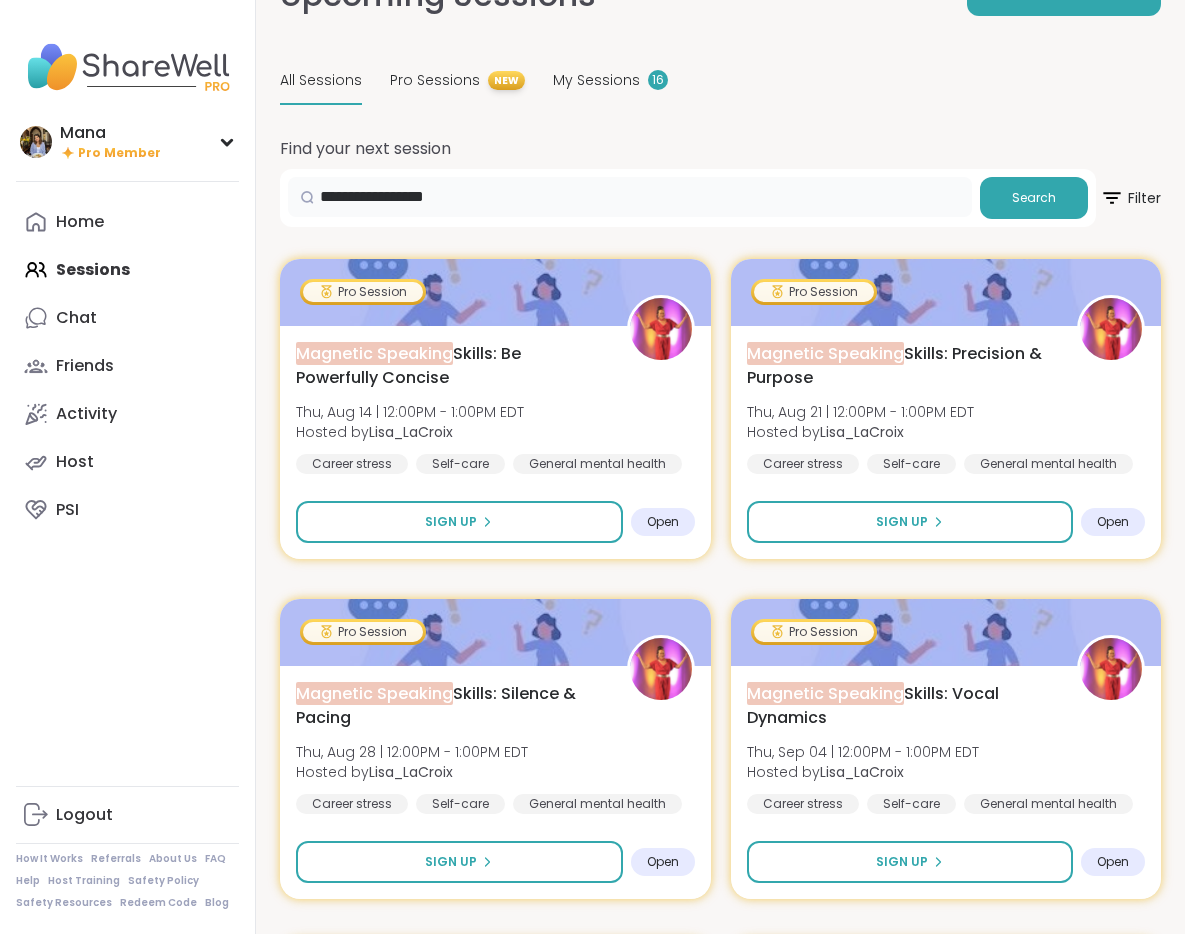 click on "**********" at bounding box center (630, 197) 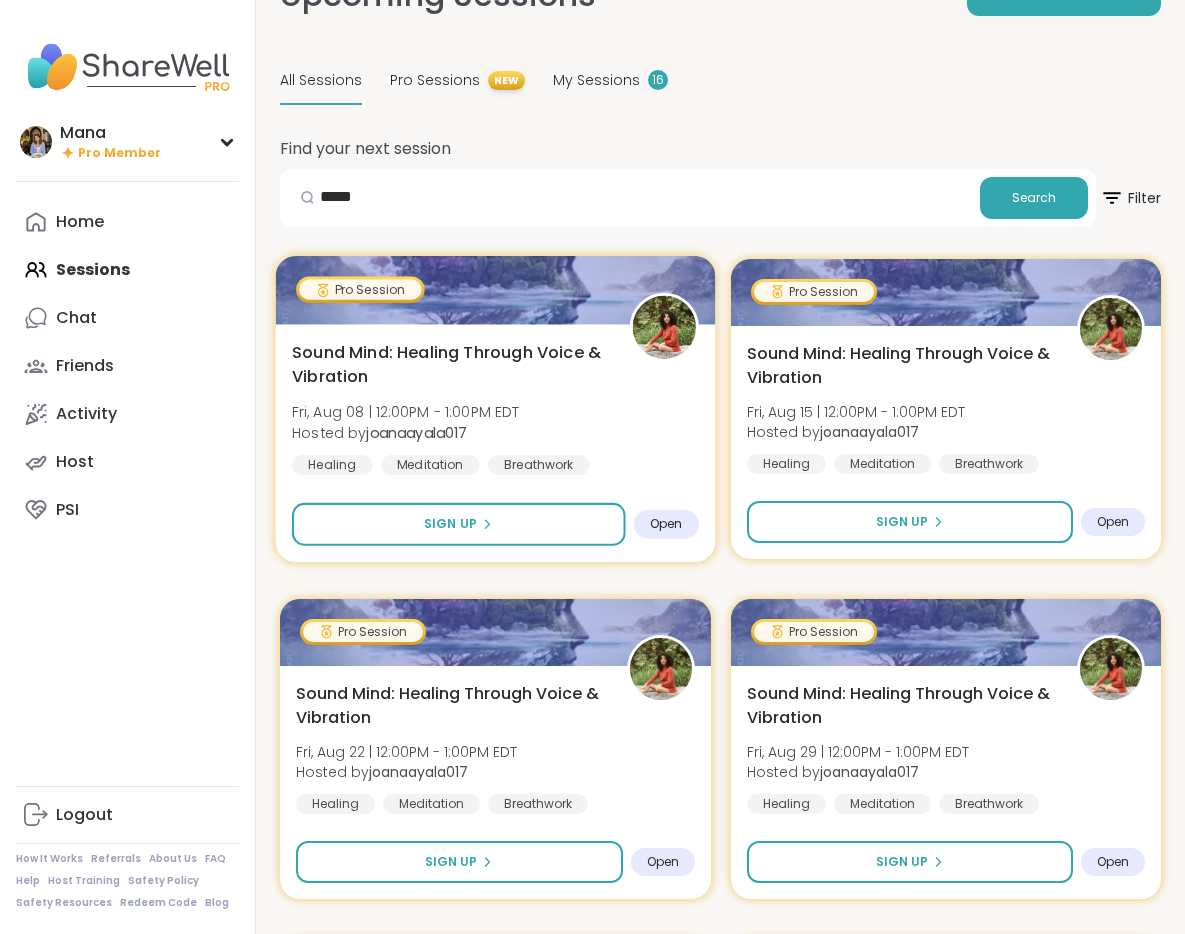 click on "Sound Mind: Healing Through Voice & Vibration" at bounding box center [449, 364] 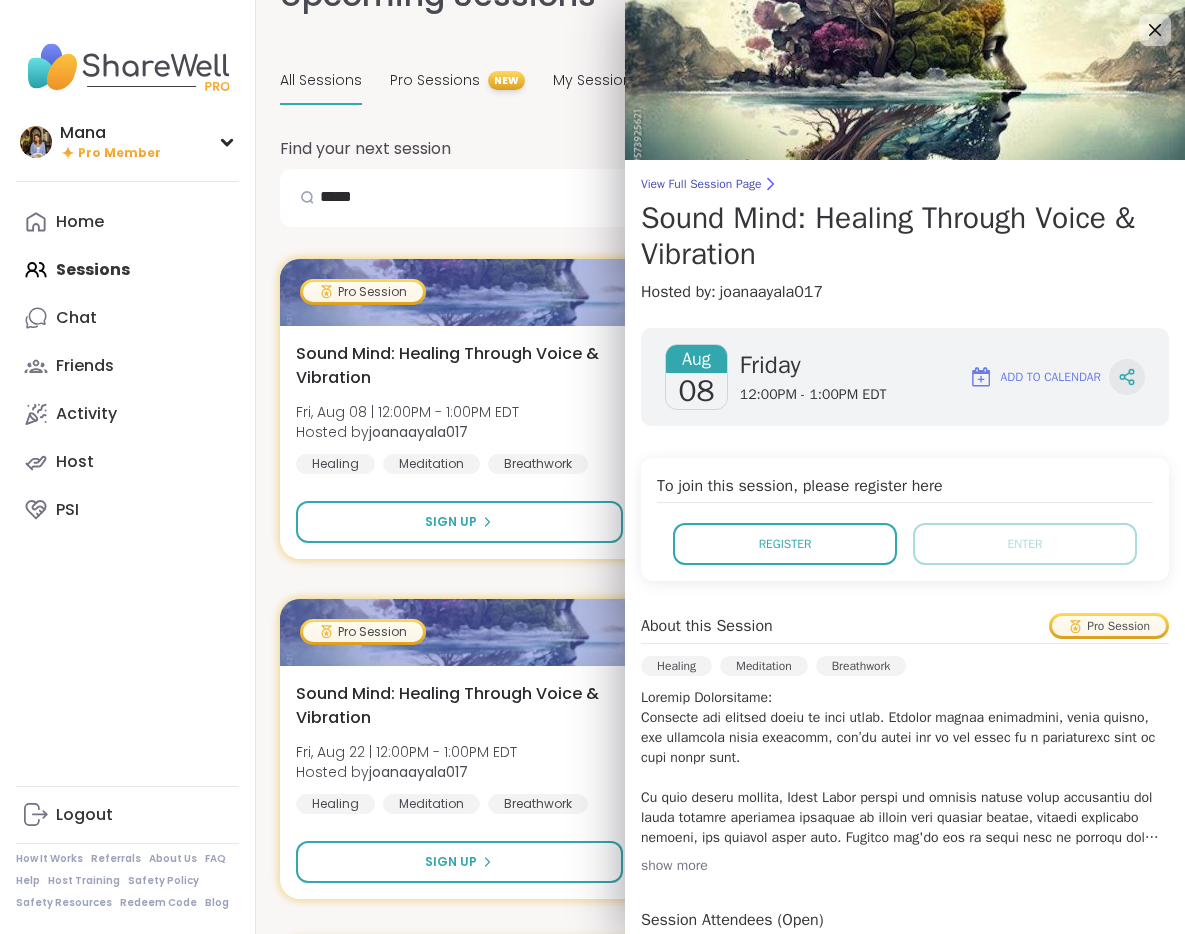 click 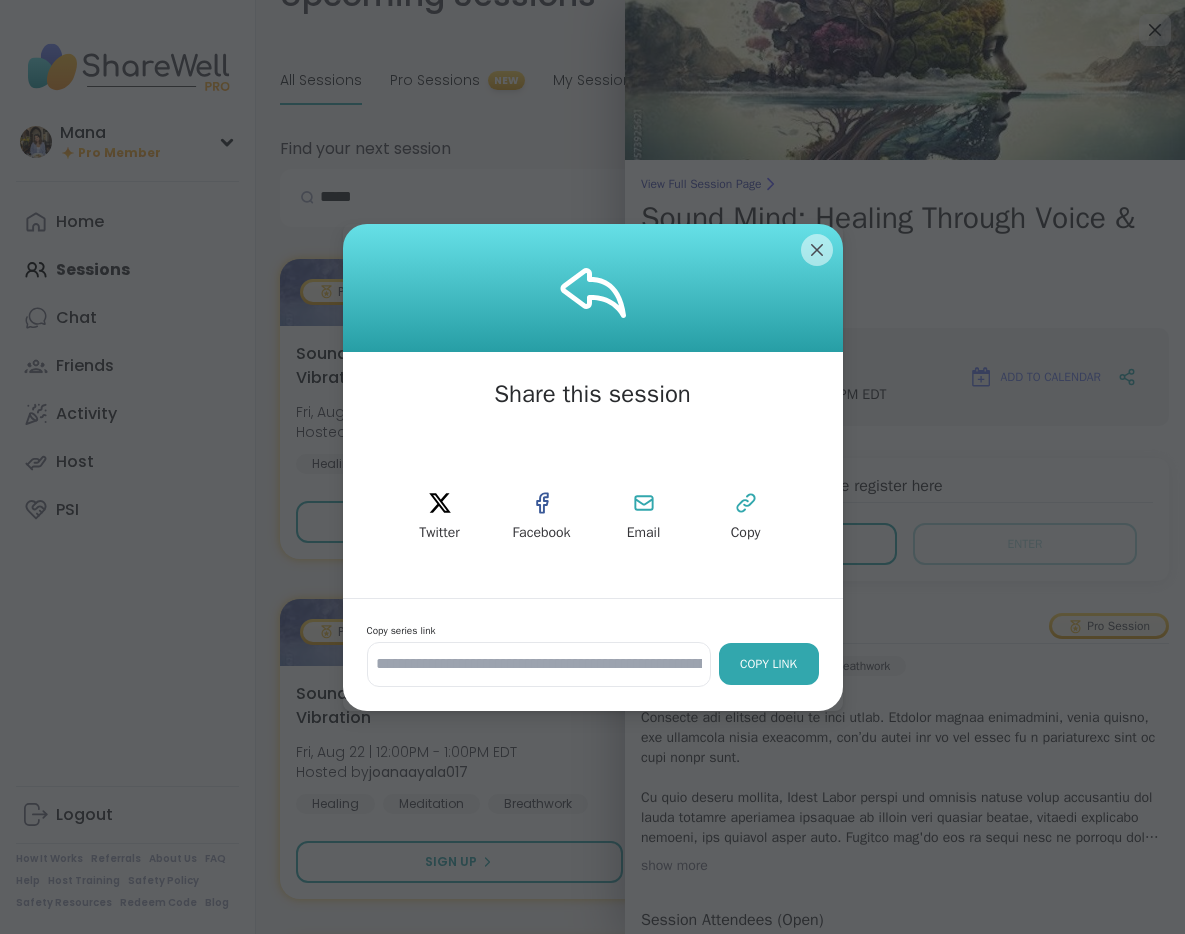 click on "Copy Link" at bounding box center (769, 664) 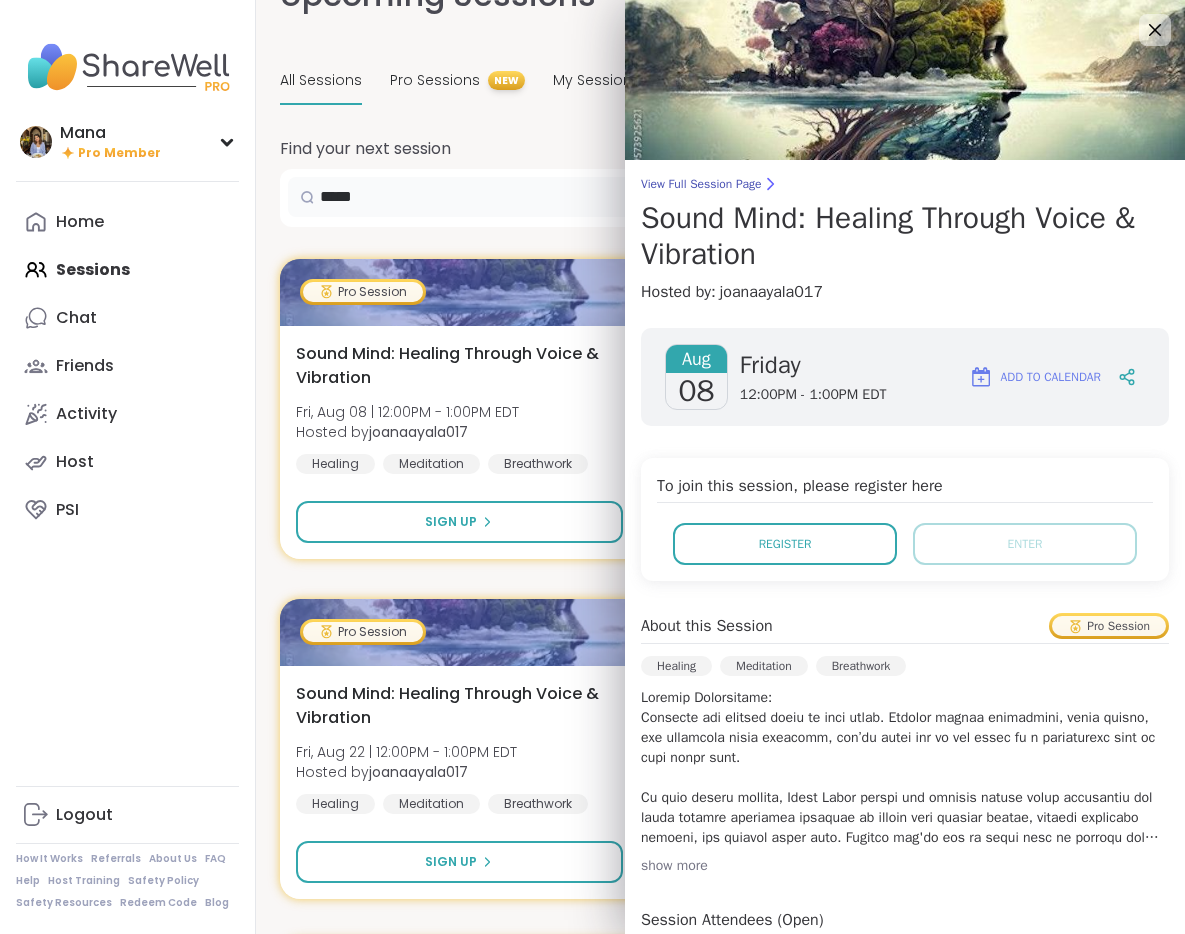 click on "*****" at bounding box center [630, 197] 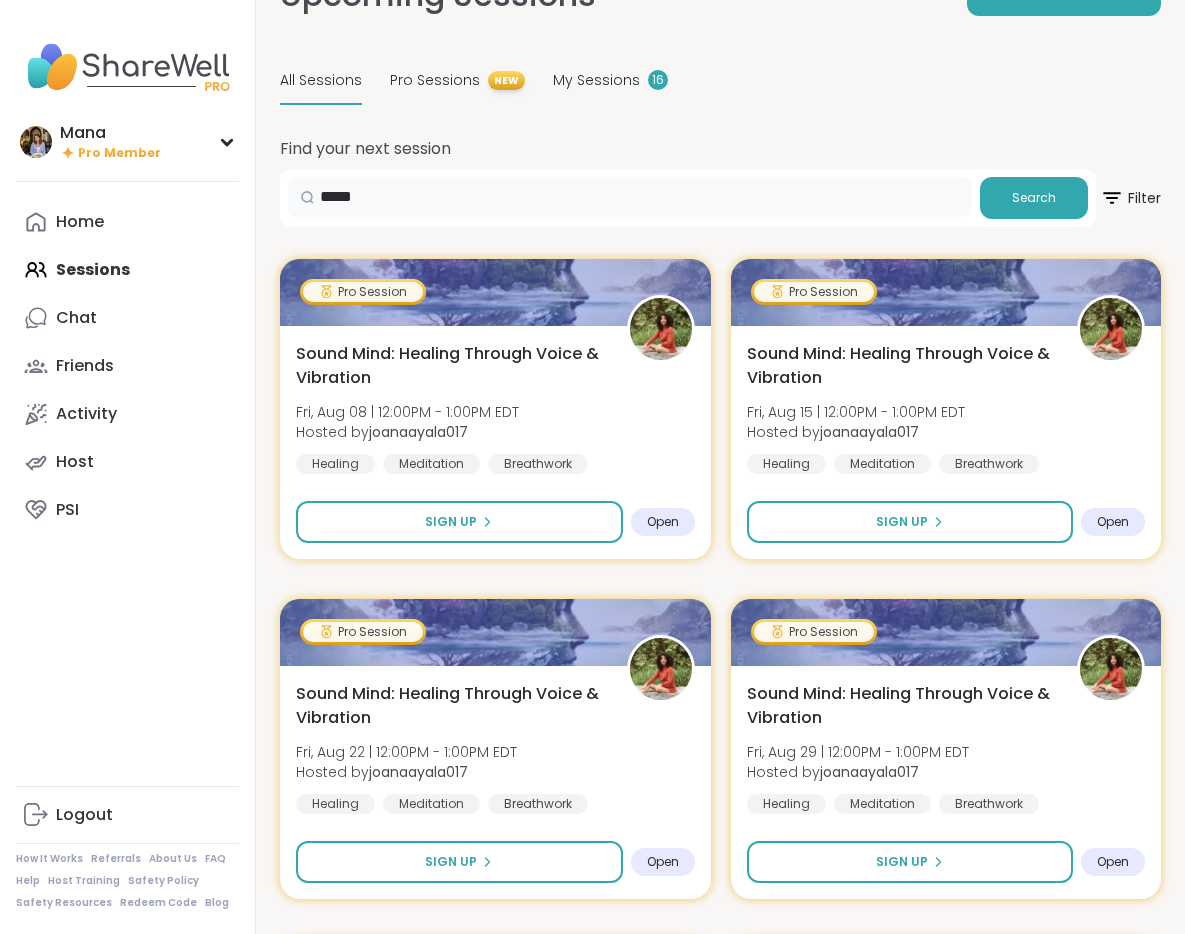 click on "*****" at bounding box center (630, 197) 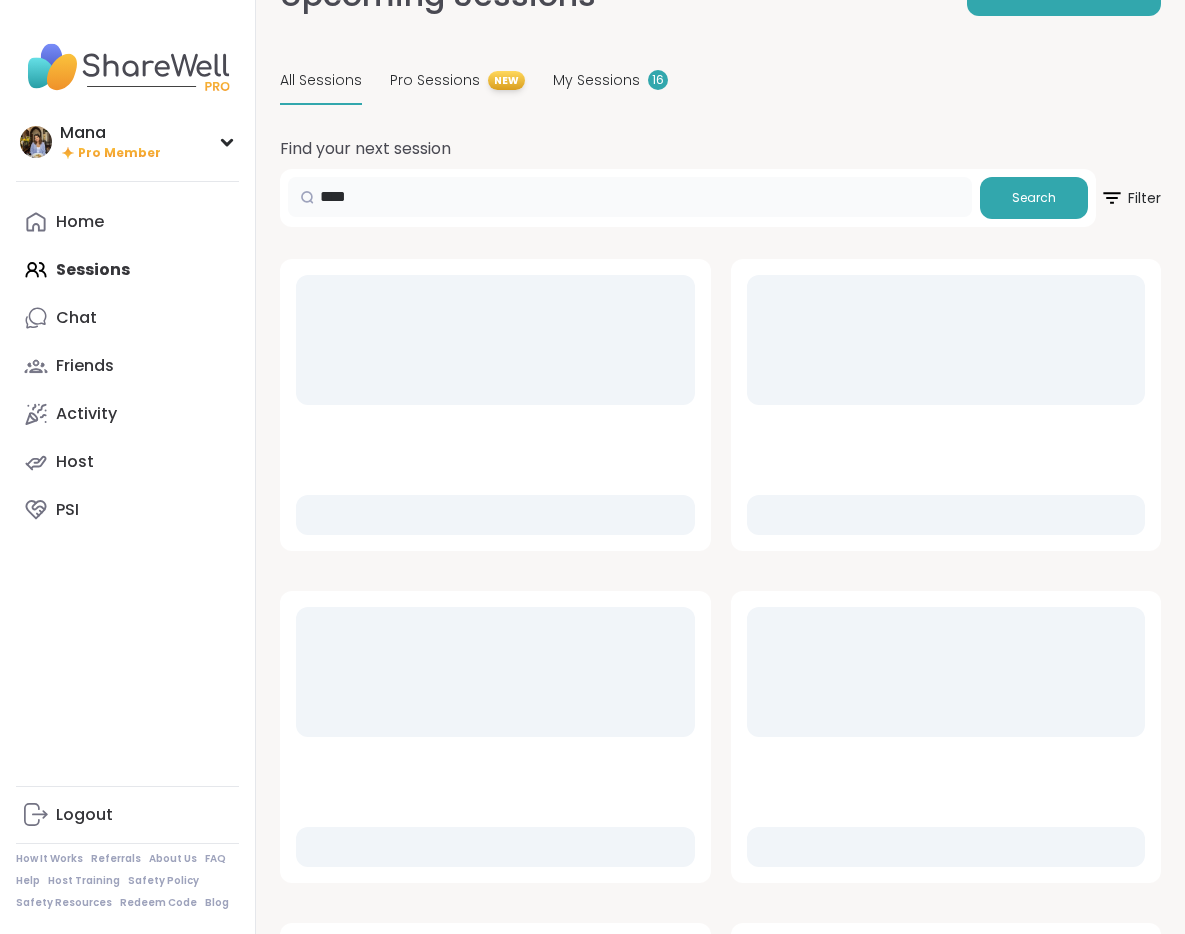 scroll, scrollTop: 20, scrollLeft: 0, axis: vertical 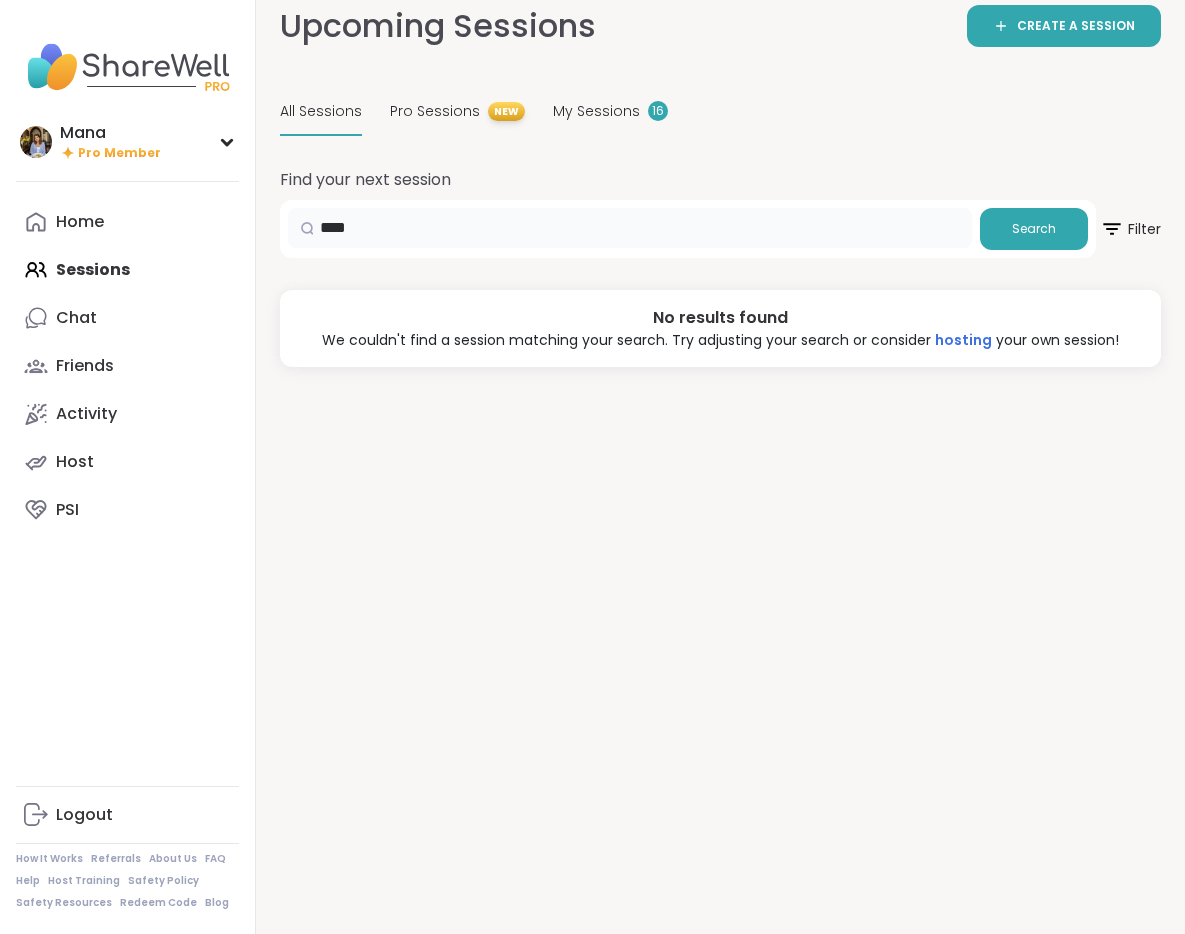 click on "****" at bounding box center [630, 228] 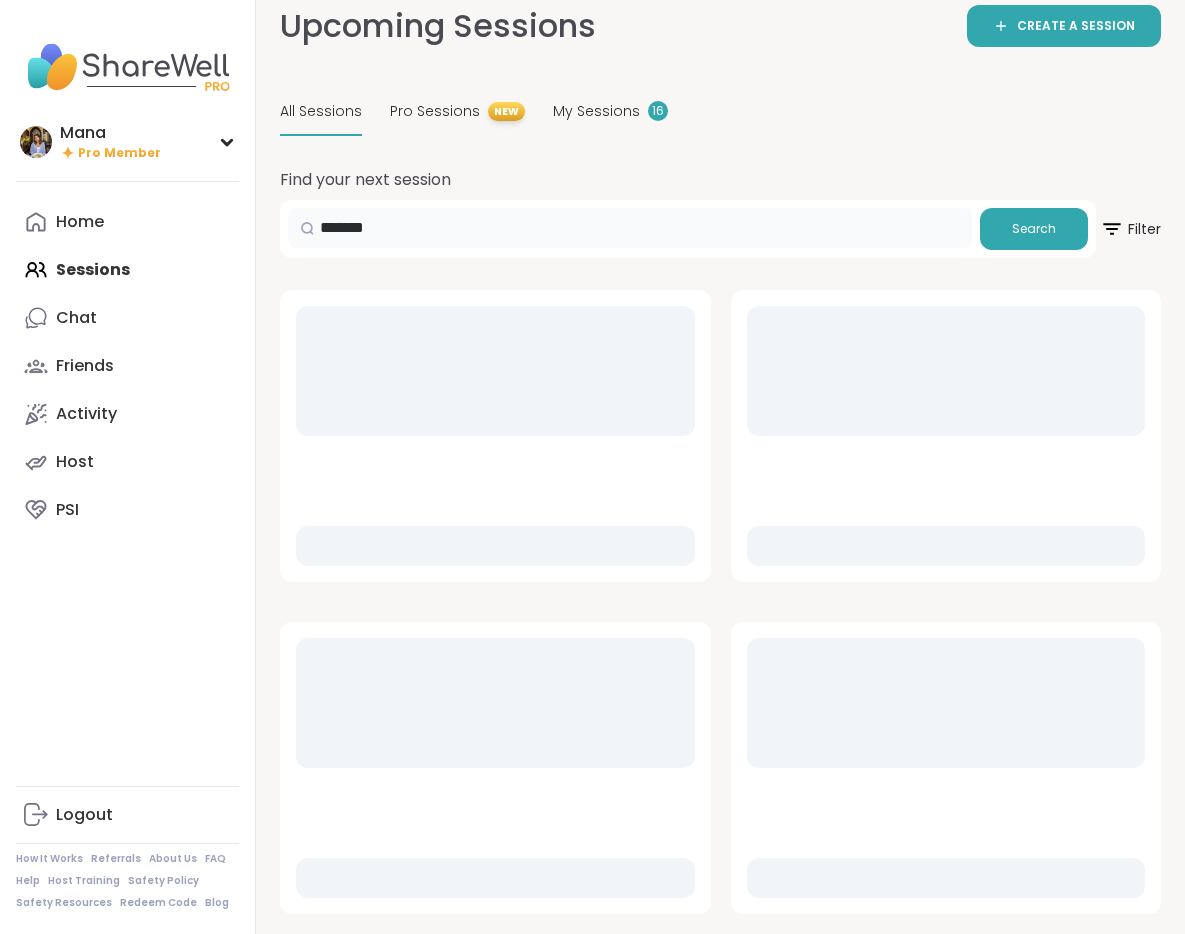 scroll, scrollTop: 51, scrollLeft: 0, axis: vertical 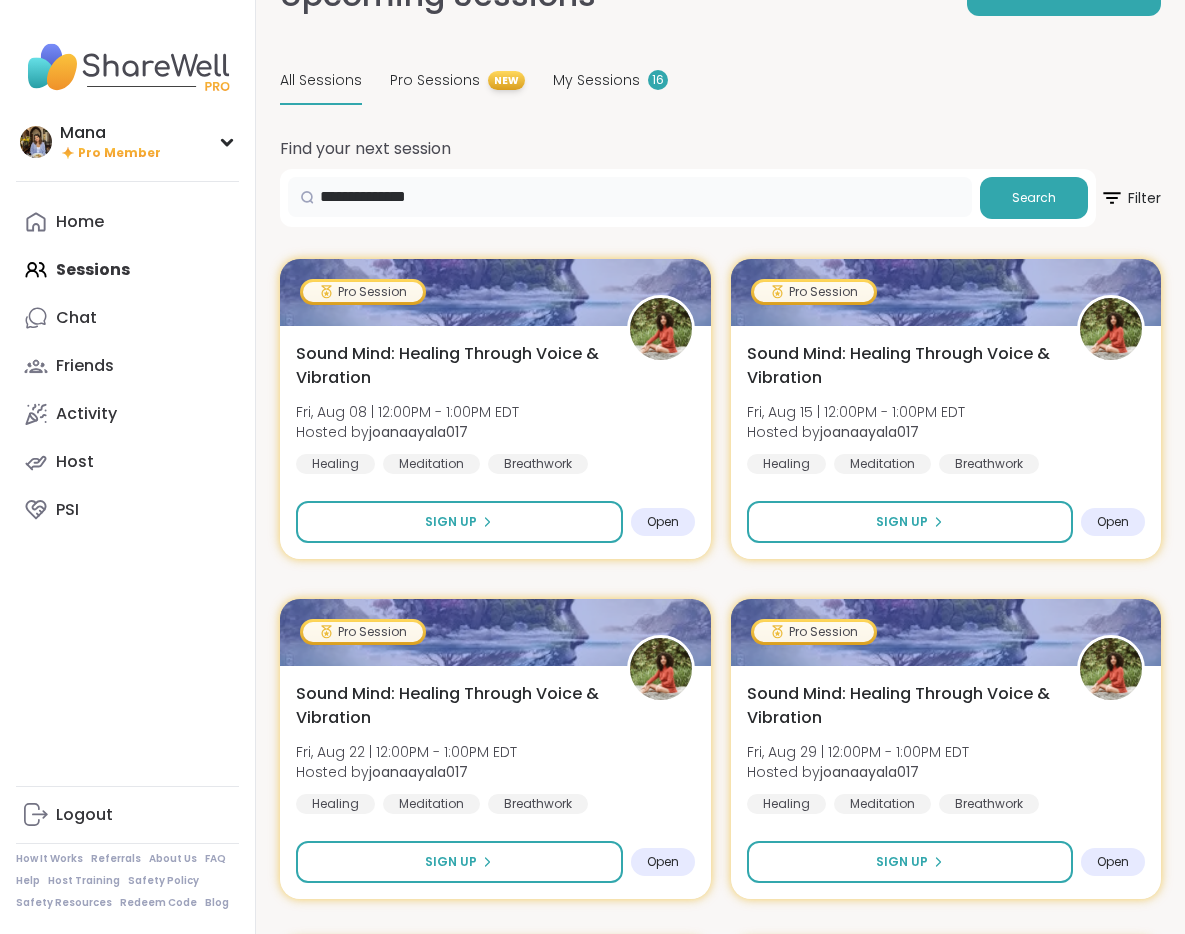 type on "**********" 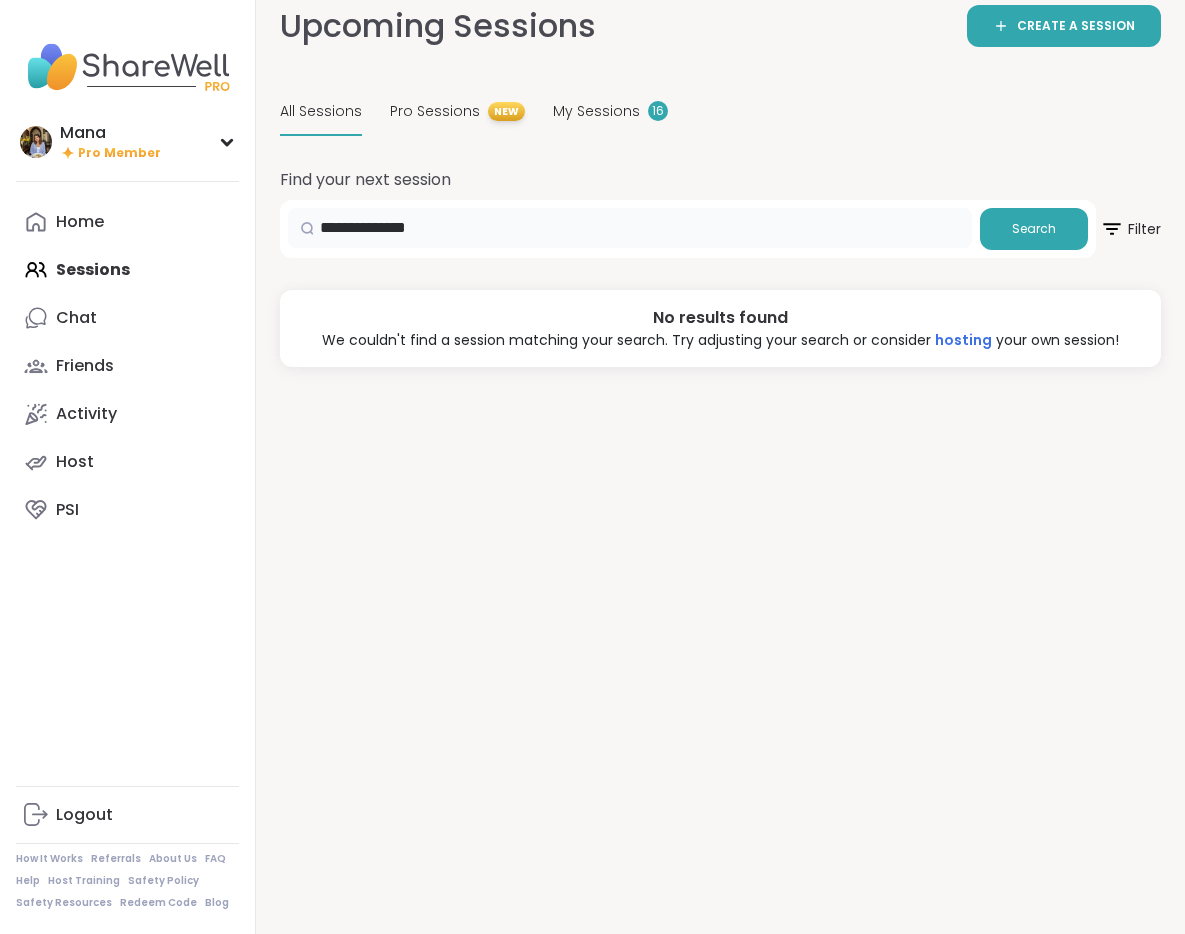 scroll, scrollTop: 20, scrollLeft: 0, axis: vertical 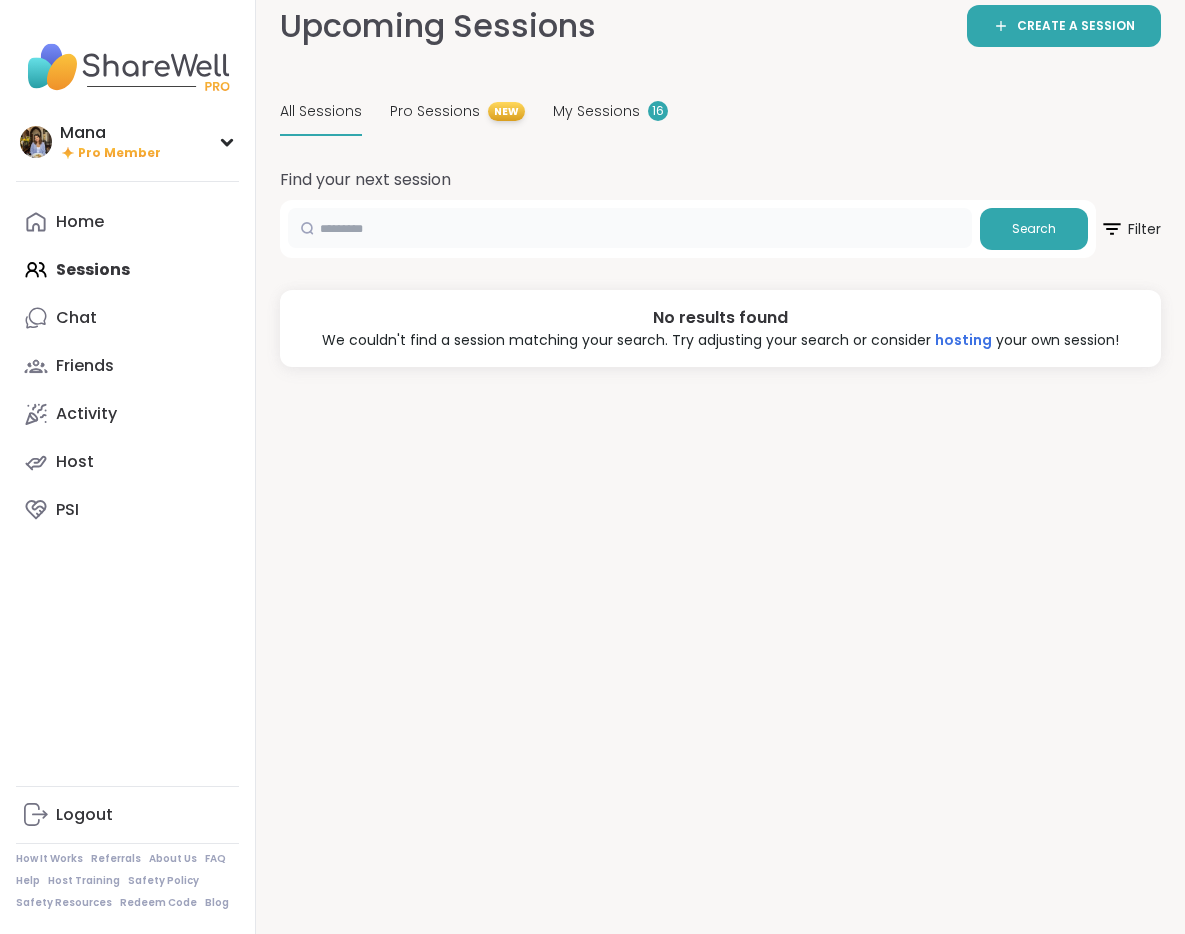 type 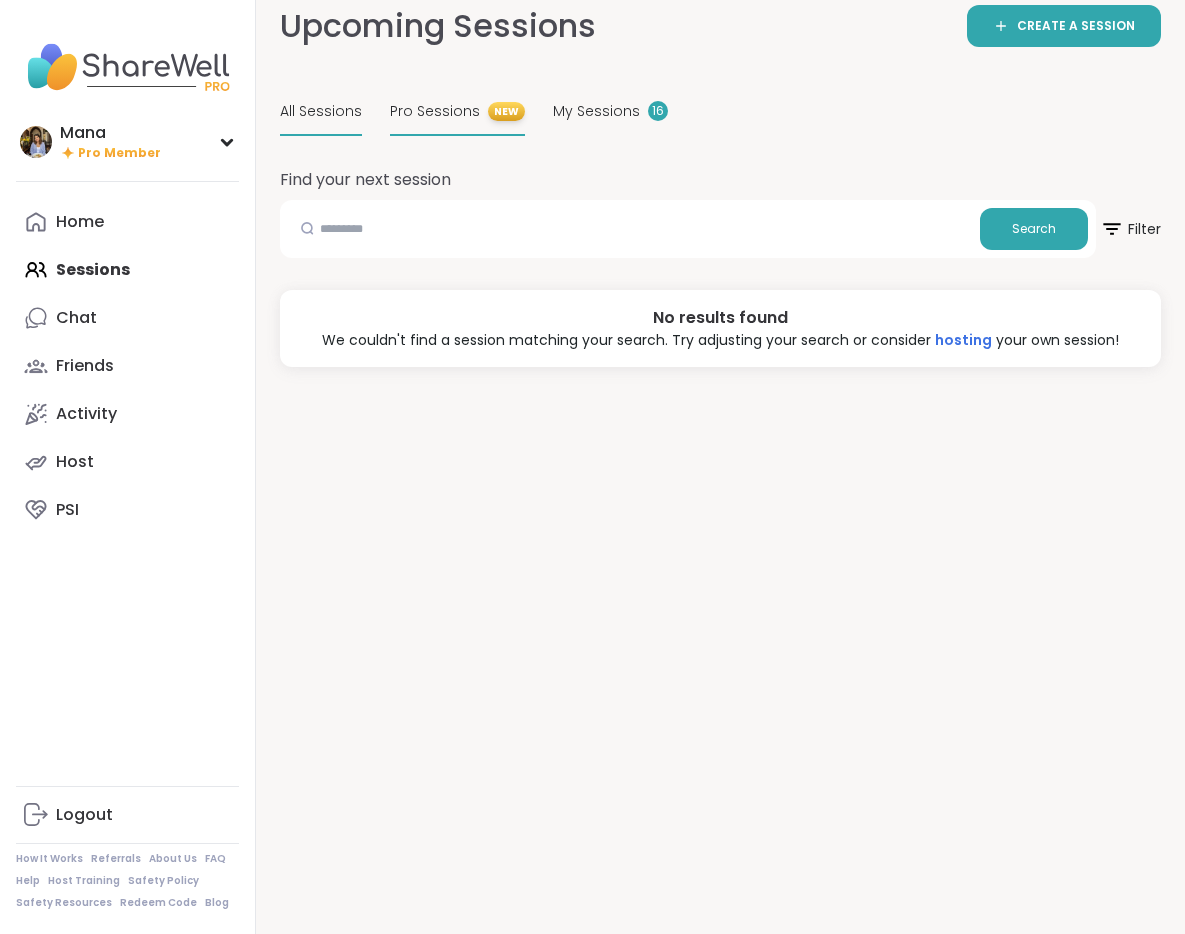 click on "Pro Sessions" at bounding box center [435, 111] 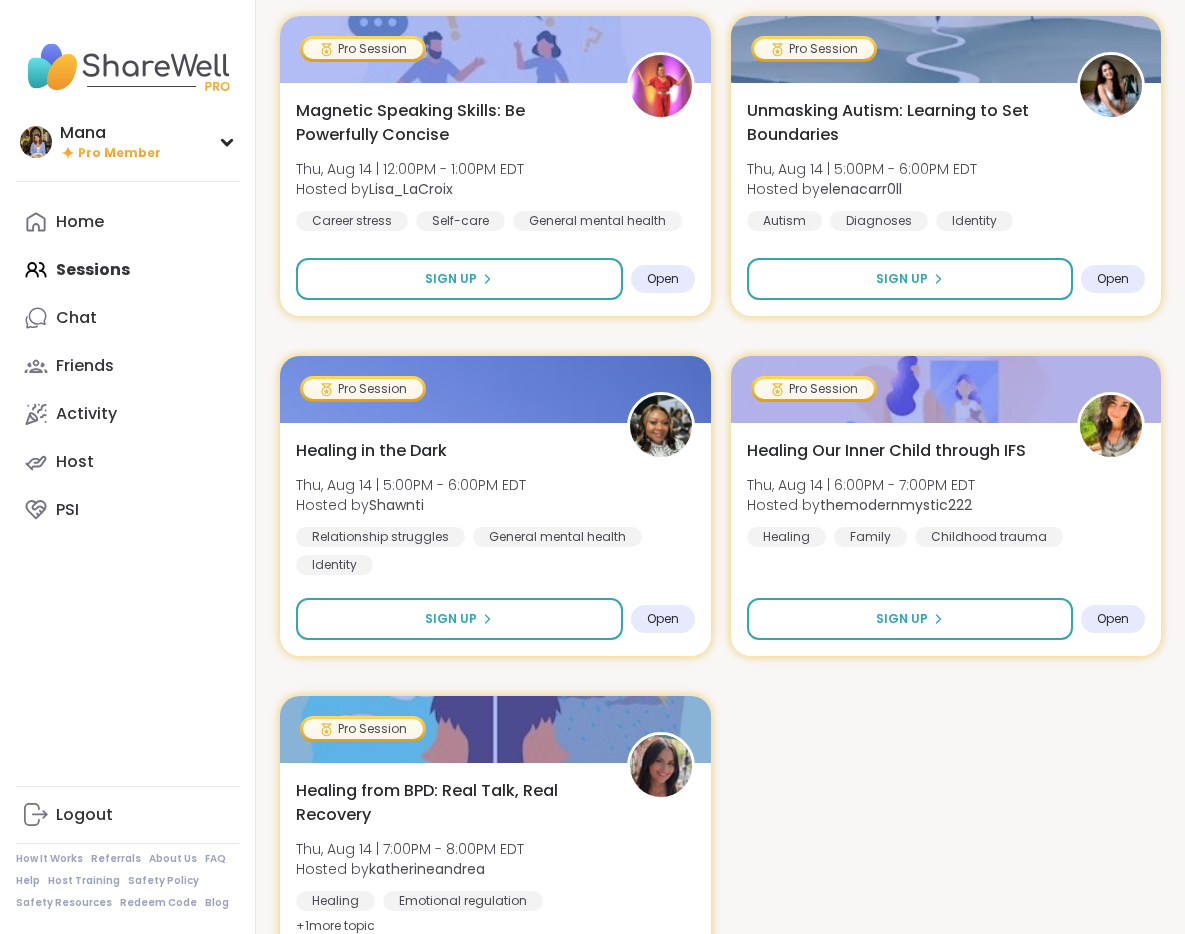 scroll, scrollTop: 3765, scrollLeft: 0, axis: vertical 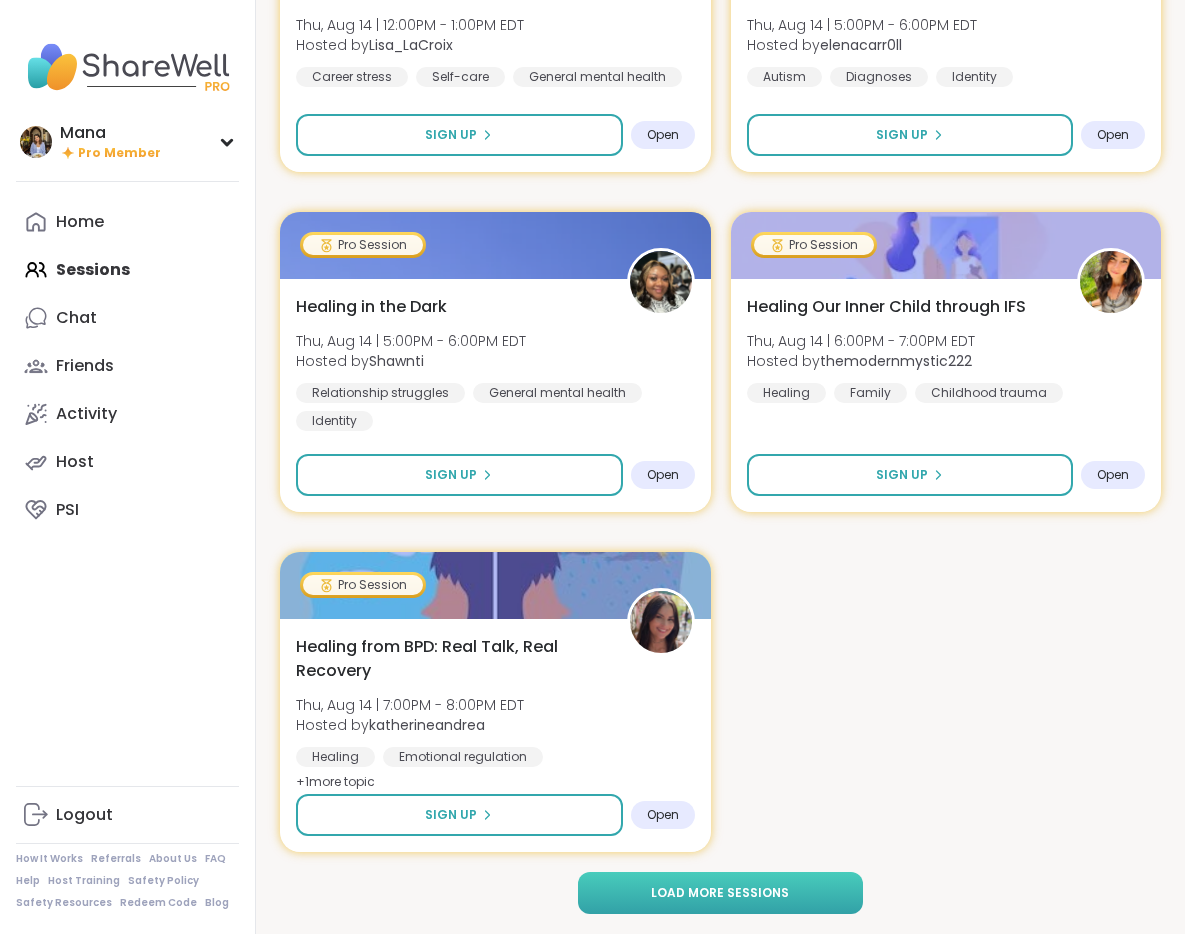 click on "Load more sessions" at bounding box center [720, 893] 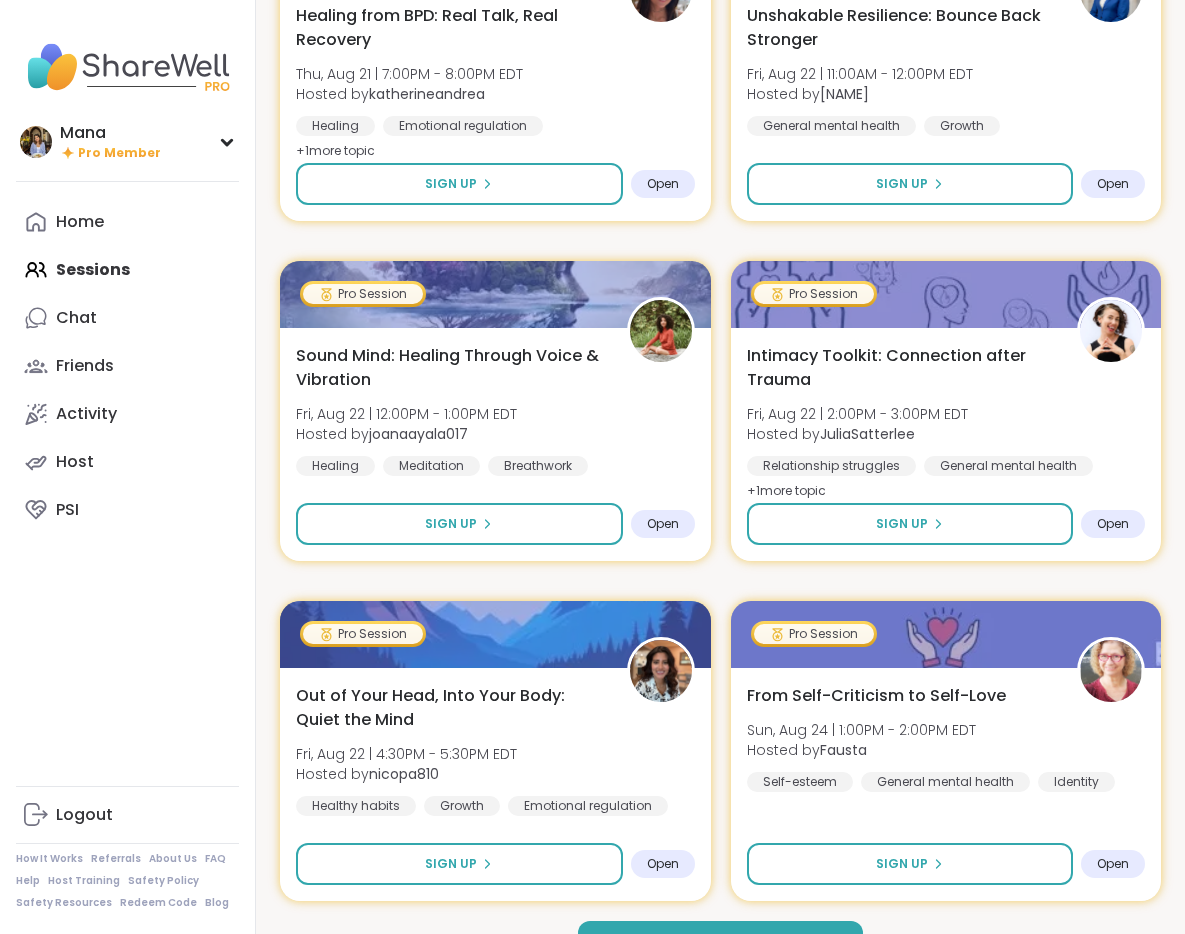 scroll, scrollTop: 7845, scrollLeft: 0, axis: vertical 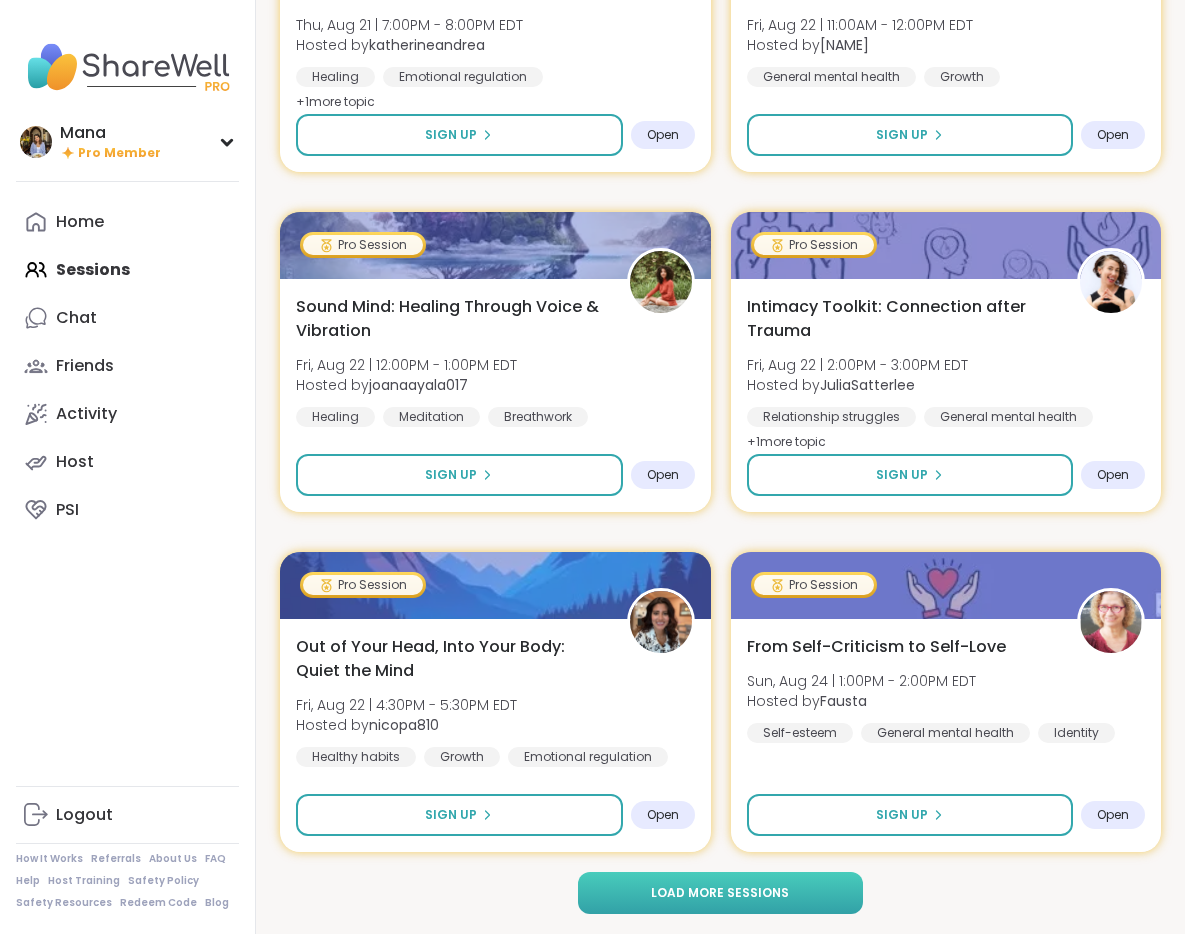 click on "Load more sessions" at bounding box center [720, 893] 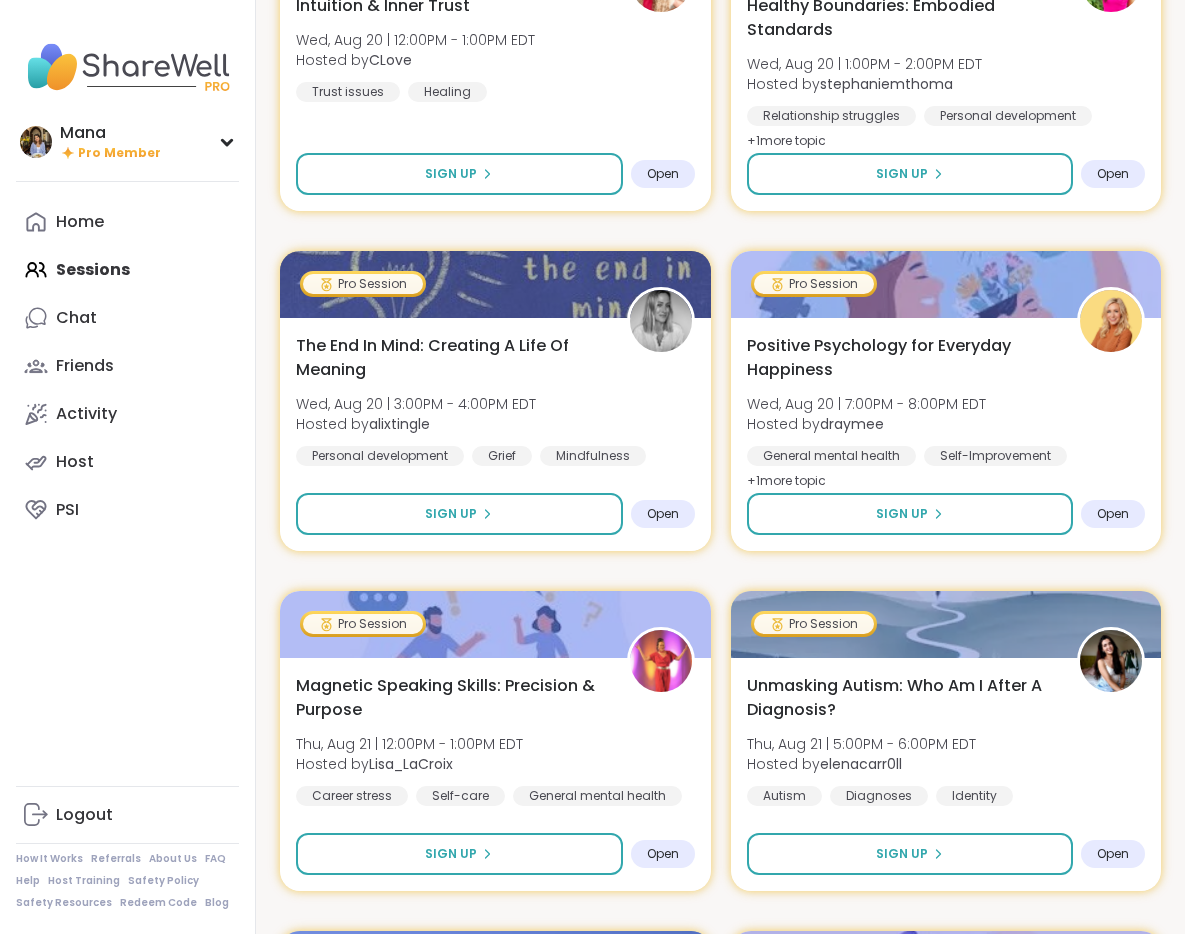 scroll, scrollTop: 6452, scrollLeft: 0, axis: vertical 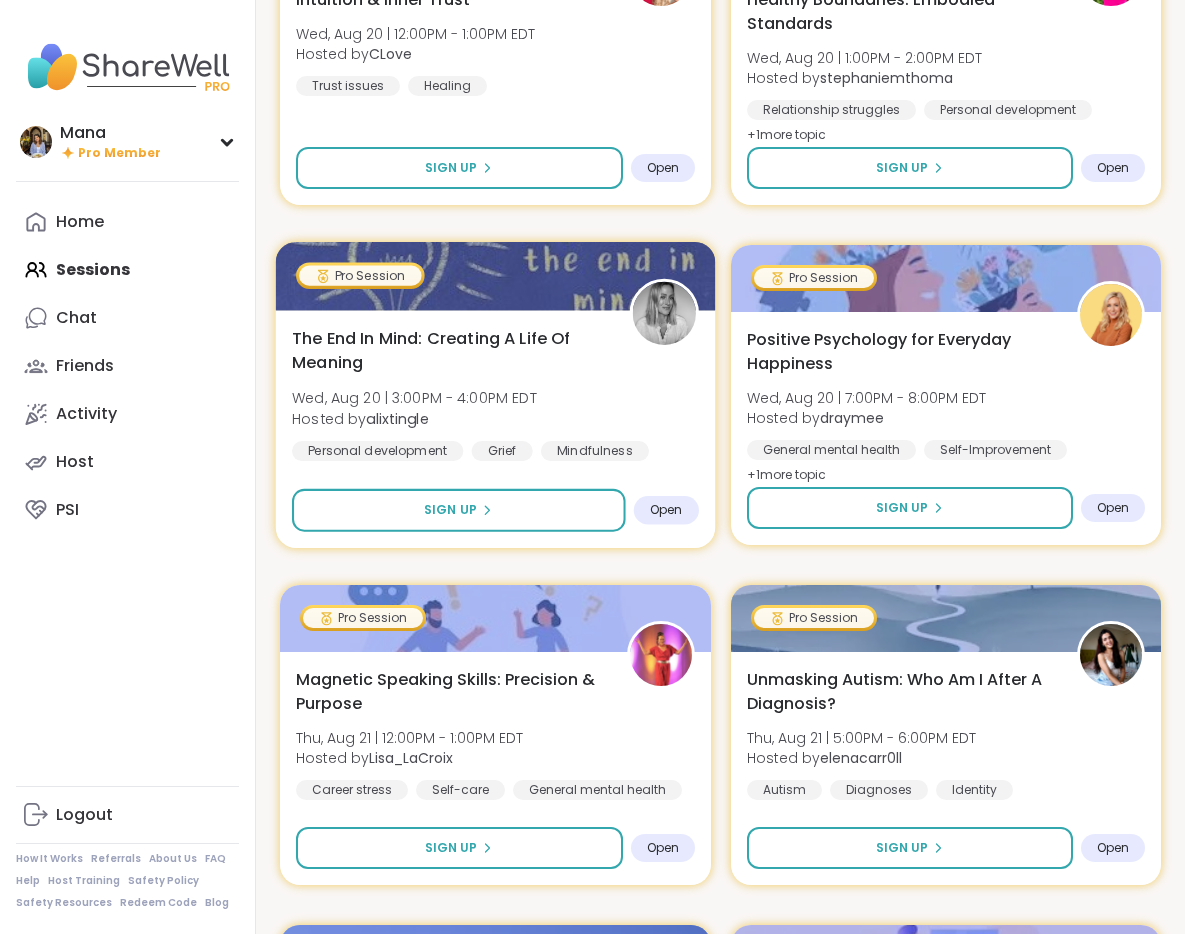 click on "The End In Mind: Creating A Life Of Meaning" at bounding box center [449, 351] 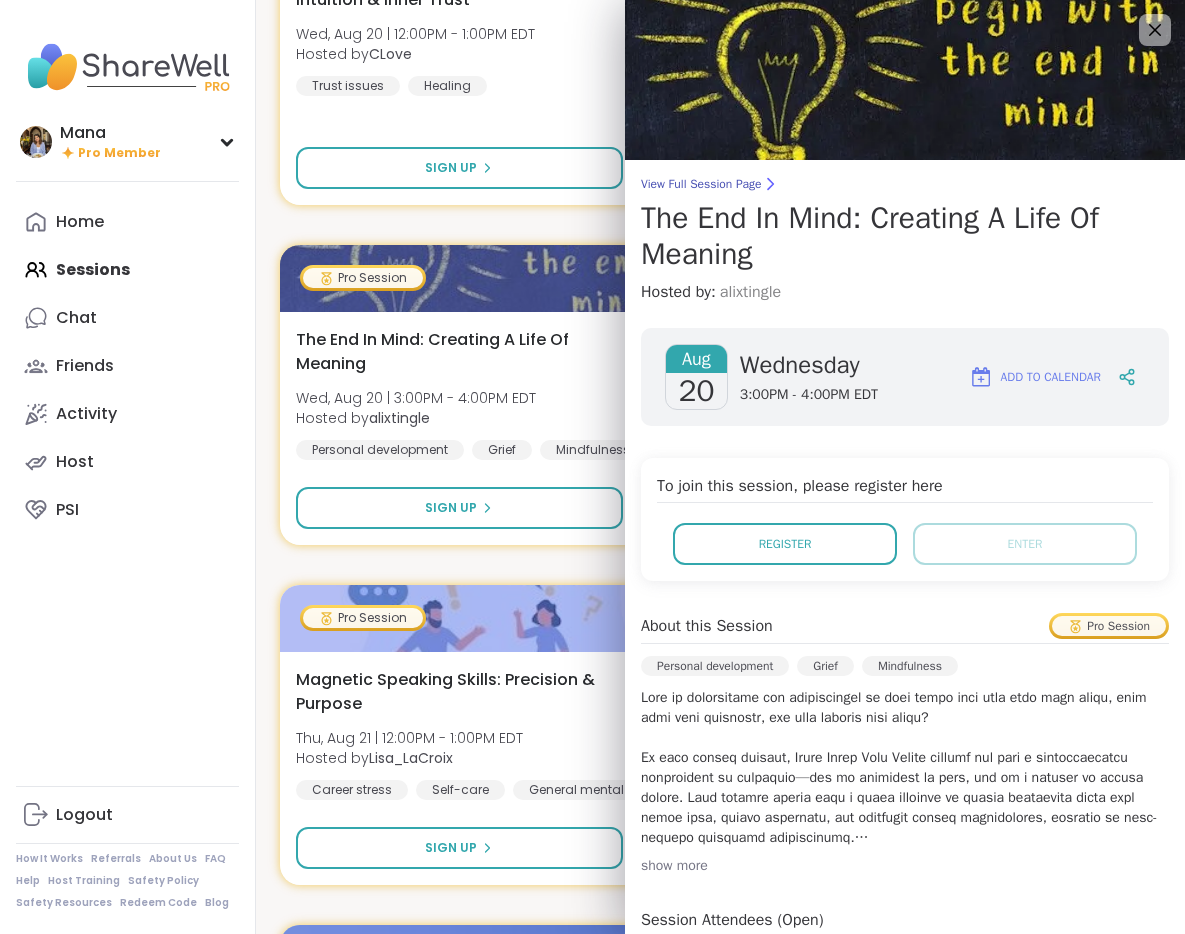 click on "alixtingle" at bounding box center (750, 292) 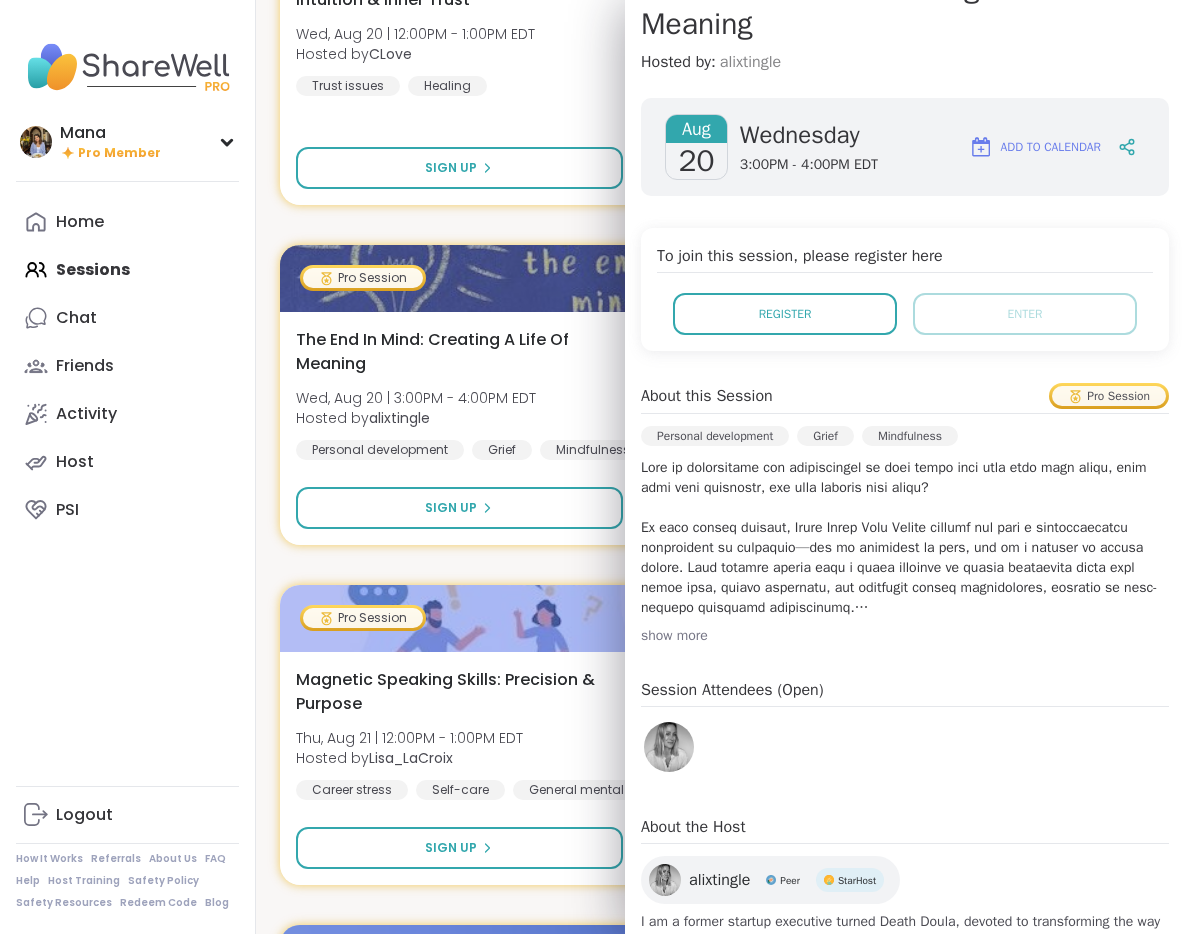 scroll, scrollTop: 336, scrollLeft: 0, axis: vertical 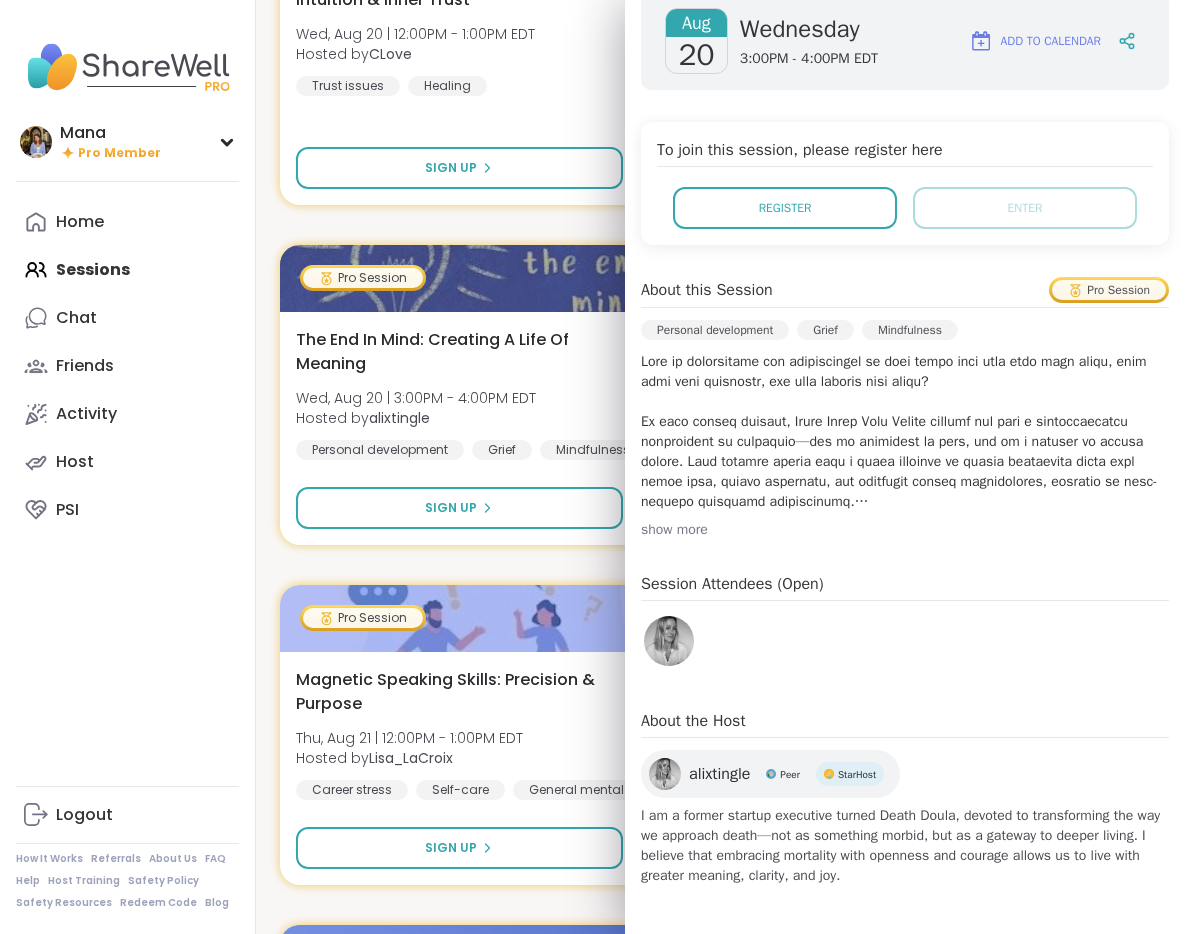 click on "alixtingle" at bounding box center (719, 774) 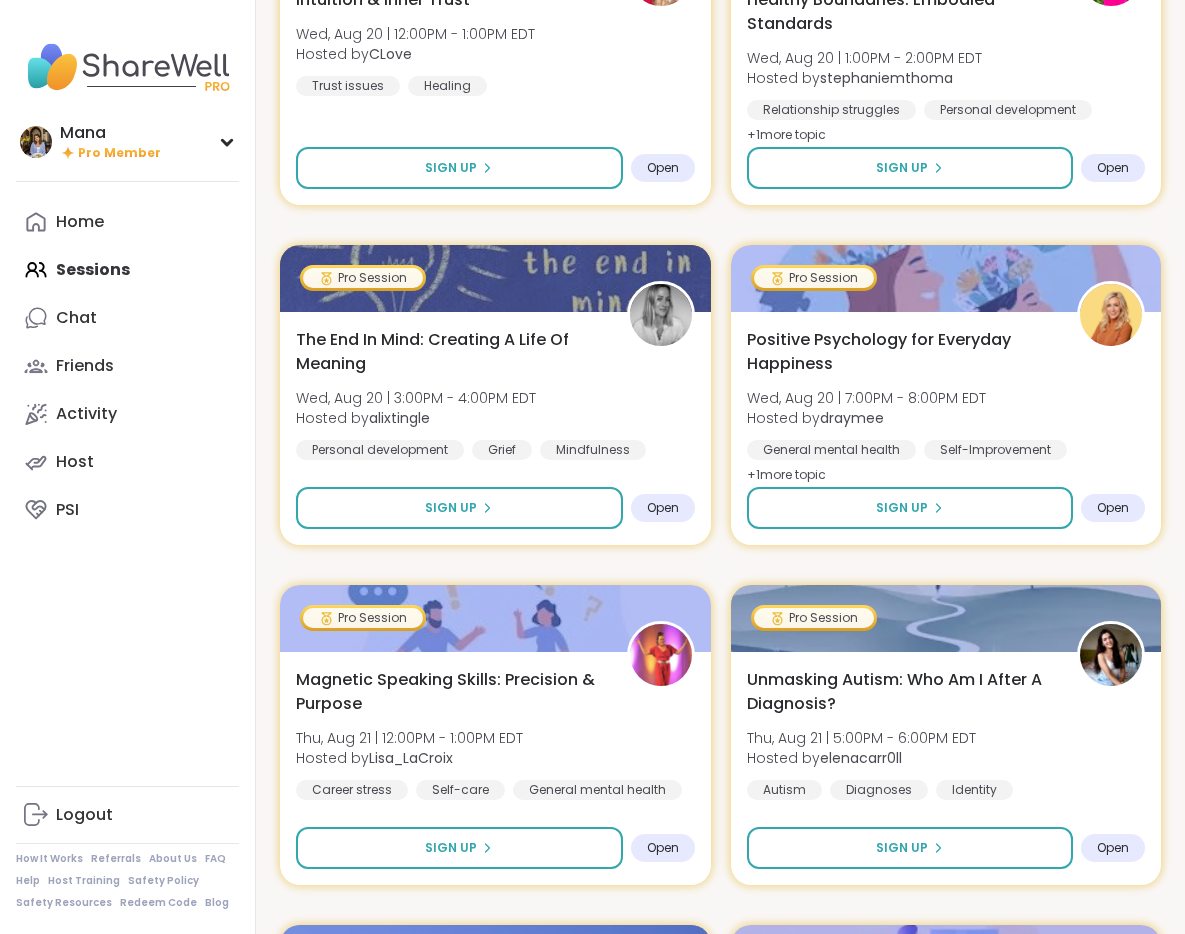 click on "Pro Session Unmasking Autism: Before, During & After Diagnosis Thu, Aug 07 | 5:00PM - 6:00PM EDT Hosted by  elenacarr0ll Autism Diagnoses Identity Sign Up Open Pro Session Healing in the Dark Thu, Aug 07 | 5:00PM - 6:00PM EDT Hosted by  Shawnti Relationship struggles General mental health Identity Sign Up Open Pro Session Healing Our Inner Child through IFS Thu, Aug 07 | 6:00PM - 7:00PM EDT Hosted by  themodernmystic222 Healing Family Childhood trauma Sign Up Open Pro Session Healing from BPD: Real Talk, Real Recovery Thu, Aug 07 | 7:00PM - 8:00PM EDT Hosted by  katherineandrea Healing Emotional regulation Borderline personality disorder + 1  more topic Sign Up Open Pro Session Sound Mind: Healing Through Voice & Vibration Fri, Aug 08 | 12:00PM - 1:00PM EDT Hosted by  joanaayala017 Healing Meditation Breathwork Sign Up Open Pro Session The Intimacy Toolkit: GLOW Communication Fri, Aug 08 | 2:00PM - 3:00PM EDT Hosted by  JuliaSatterlee Relationship struggles General mental health Mindfulness + 1  more topic" at bounding box center [720, 225] 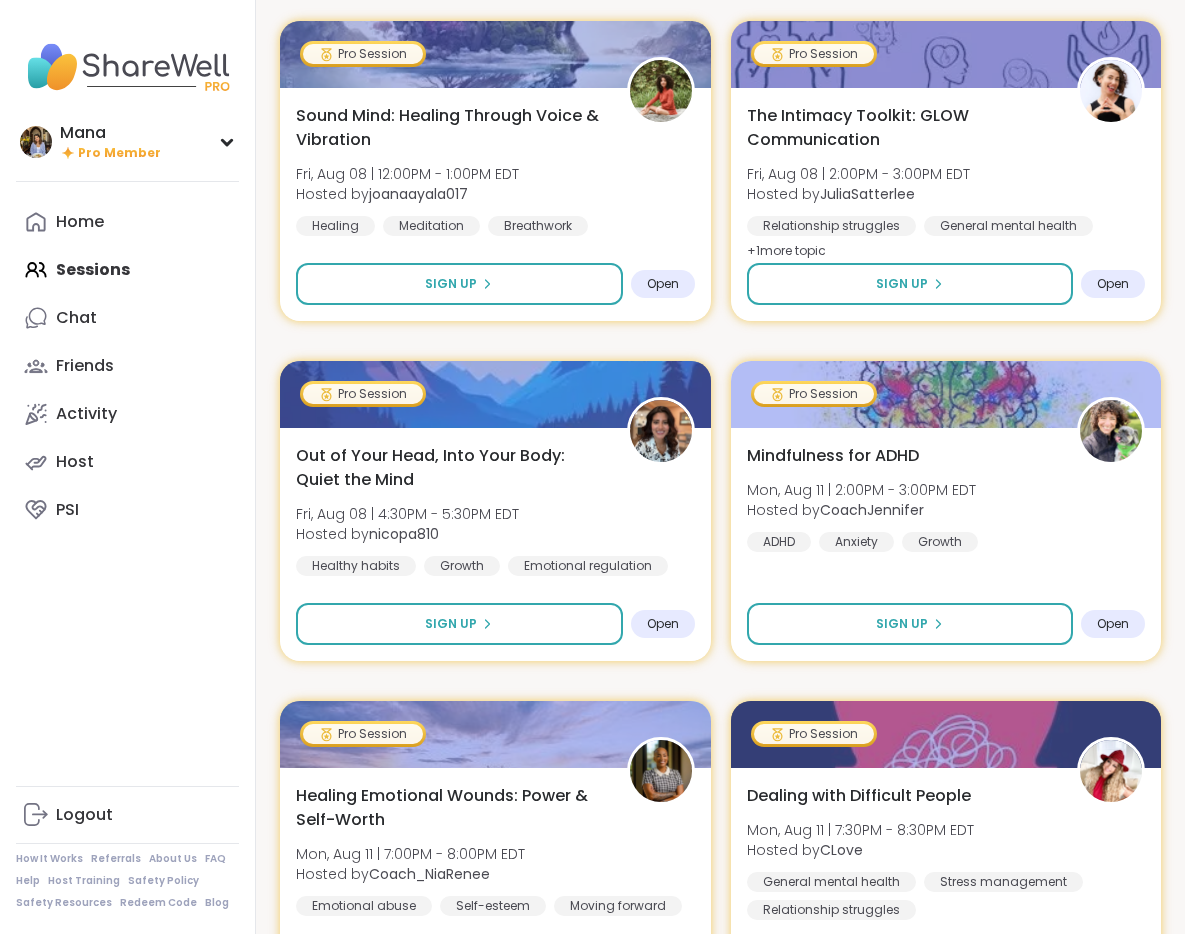 scroll, scrollTop: 0, scrollLeft: 0, axis: both 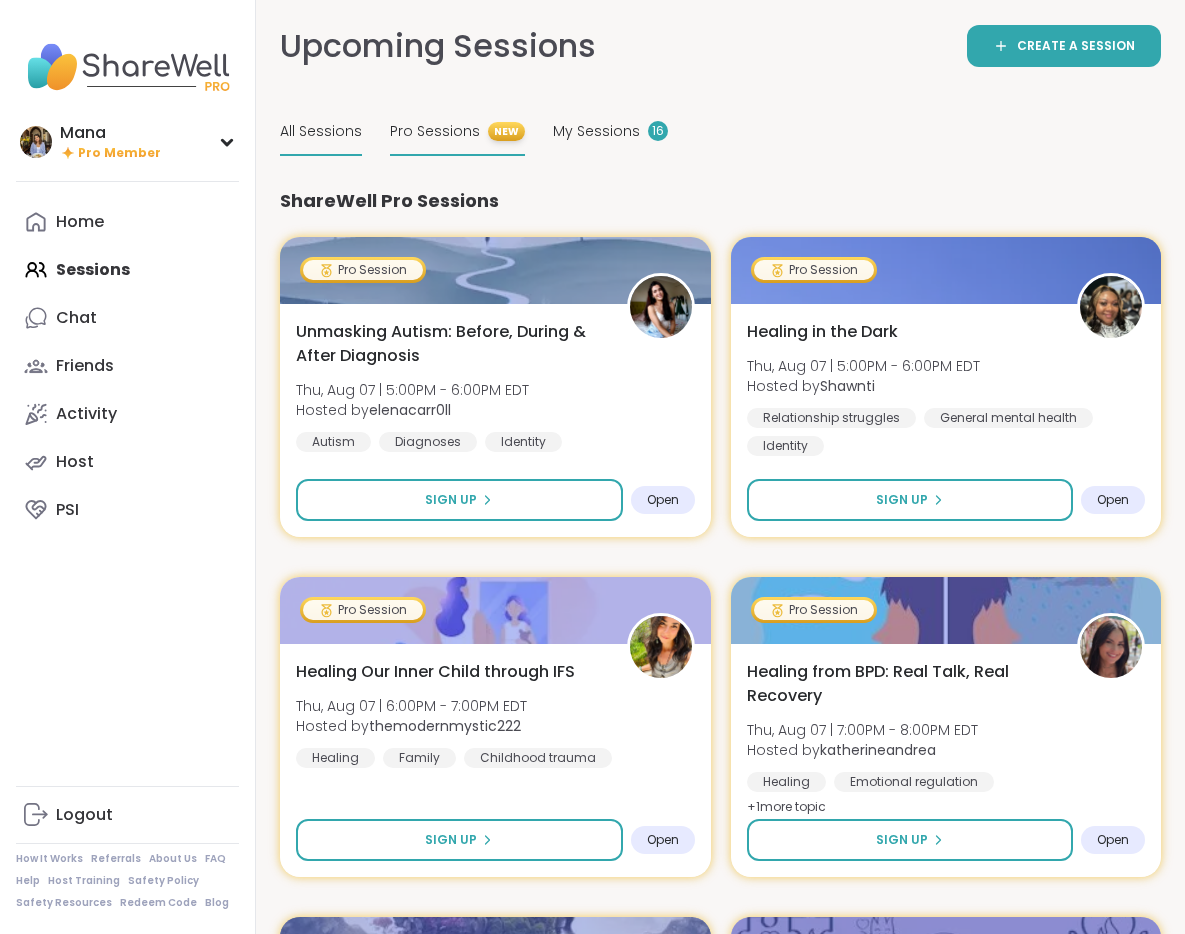 click on "All Sessions" at bounding box center (321, 131) 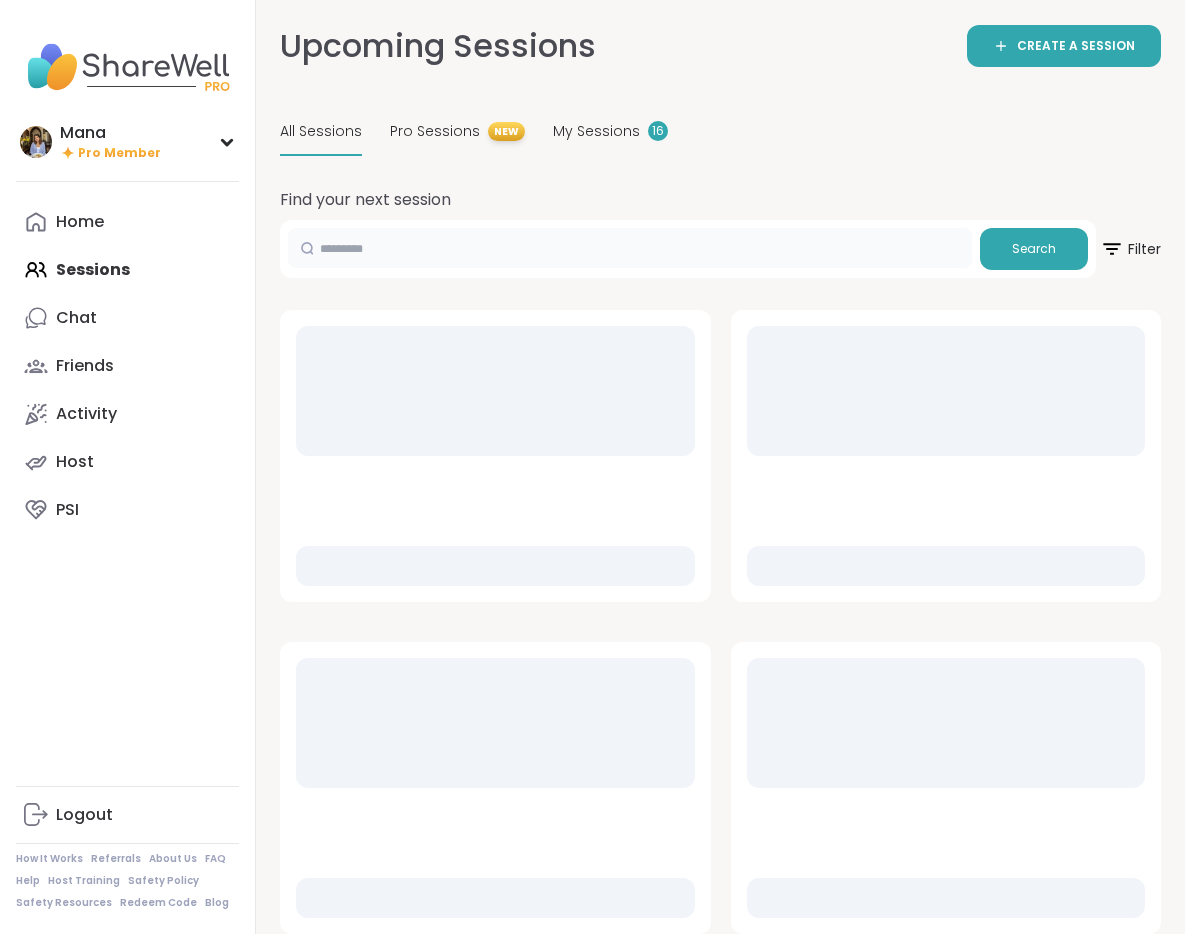 click at bounding box center (630, 248) 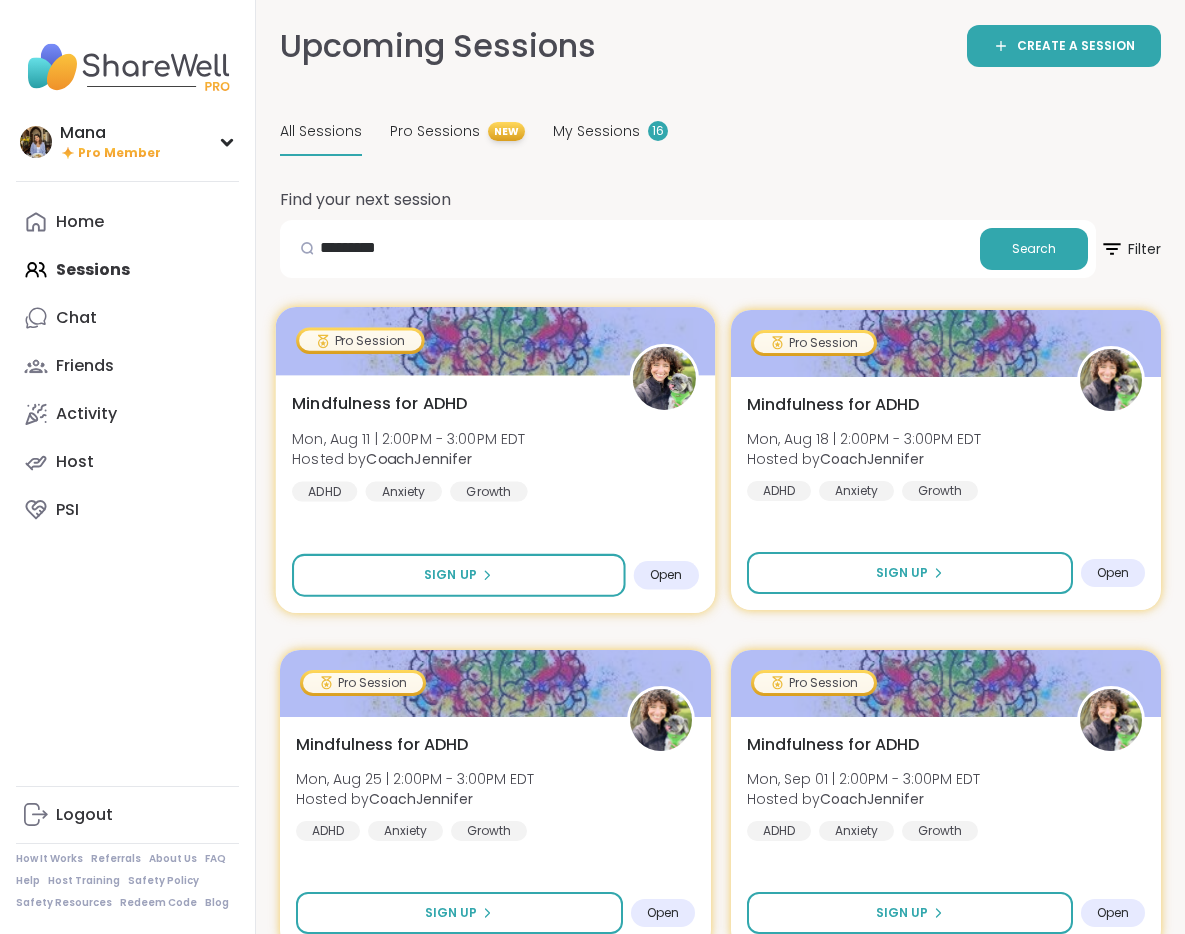 click on "Mindfulness for ADHD Mon, Aug 11 | 2:00PM - 3:00PM EDT Hosted by  CoachJennifer ADHD Anxiety Growth" at bounding box center (495, 446) 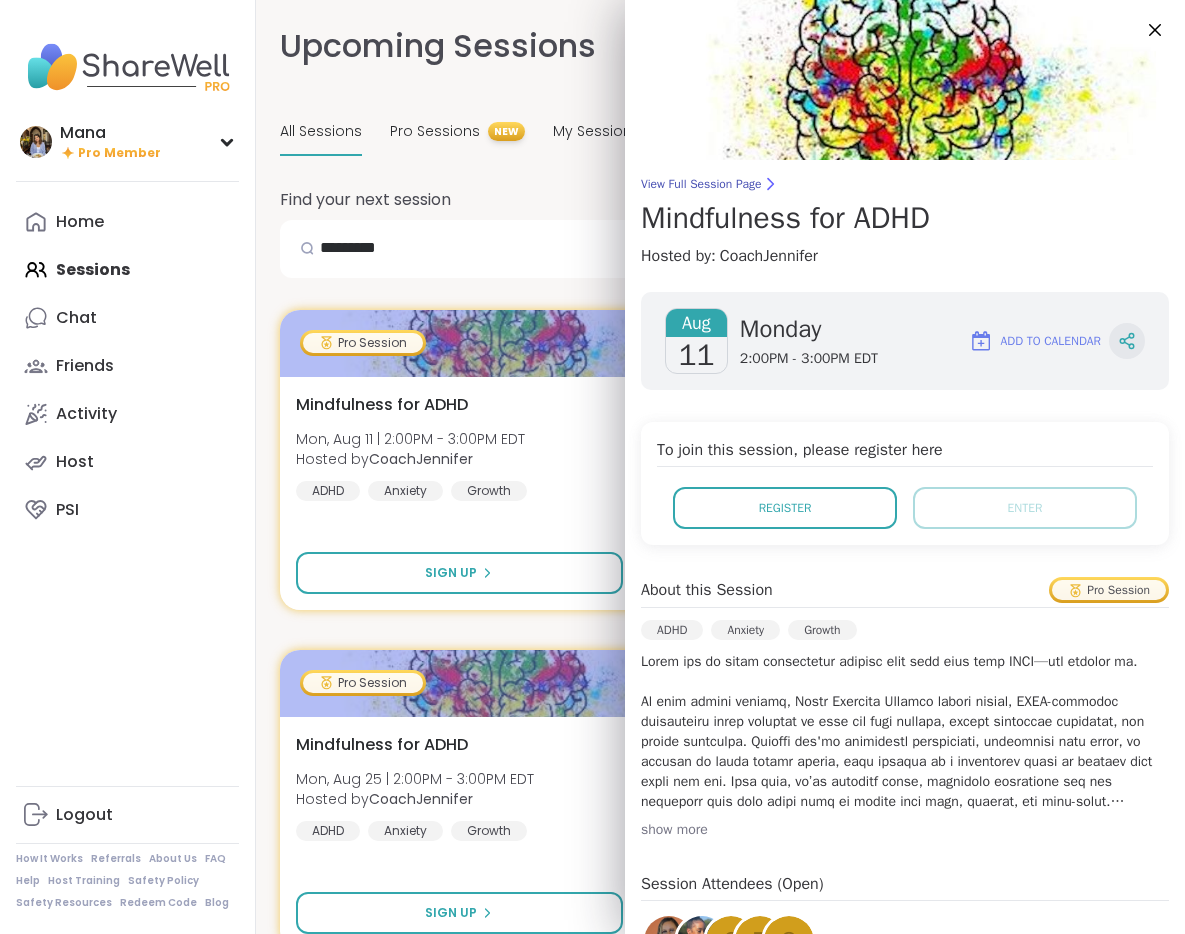 click 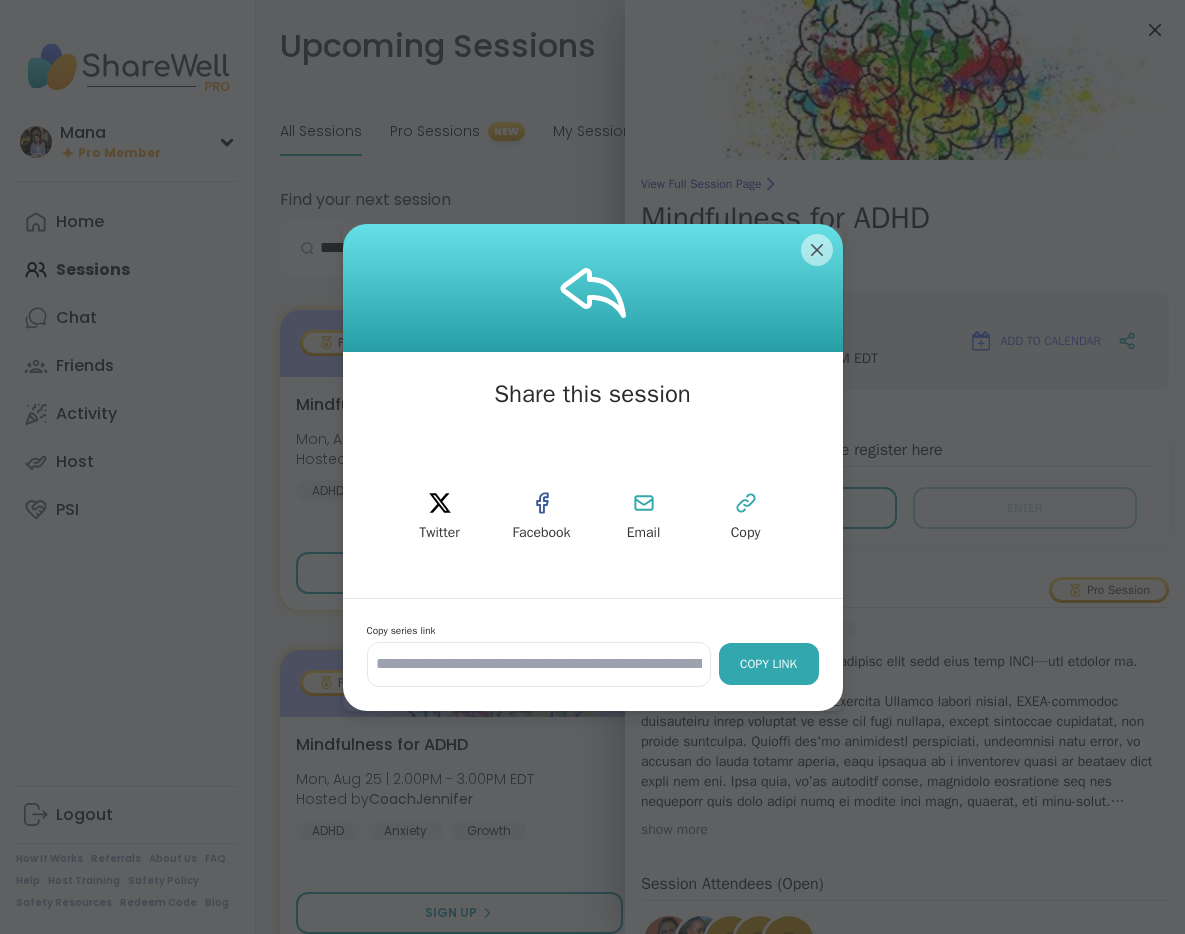 click on "Copy Link" at bounding box center (769, 664) 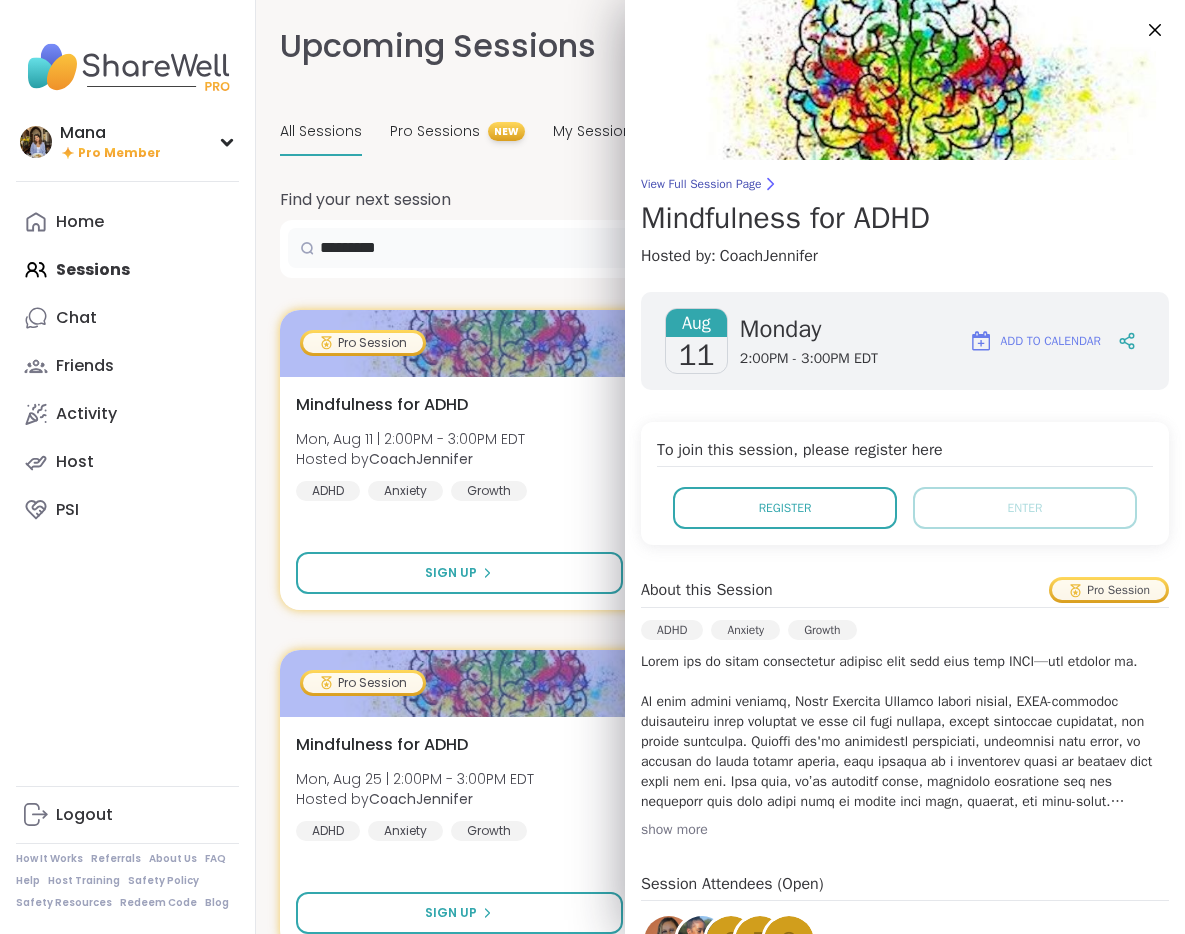 click on "********" at bounding box center (630, 248) 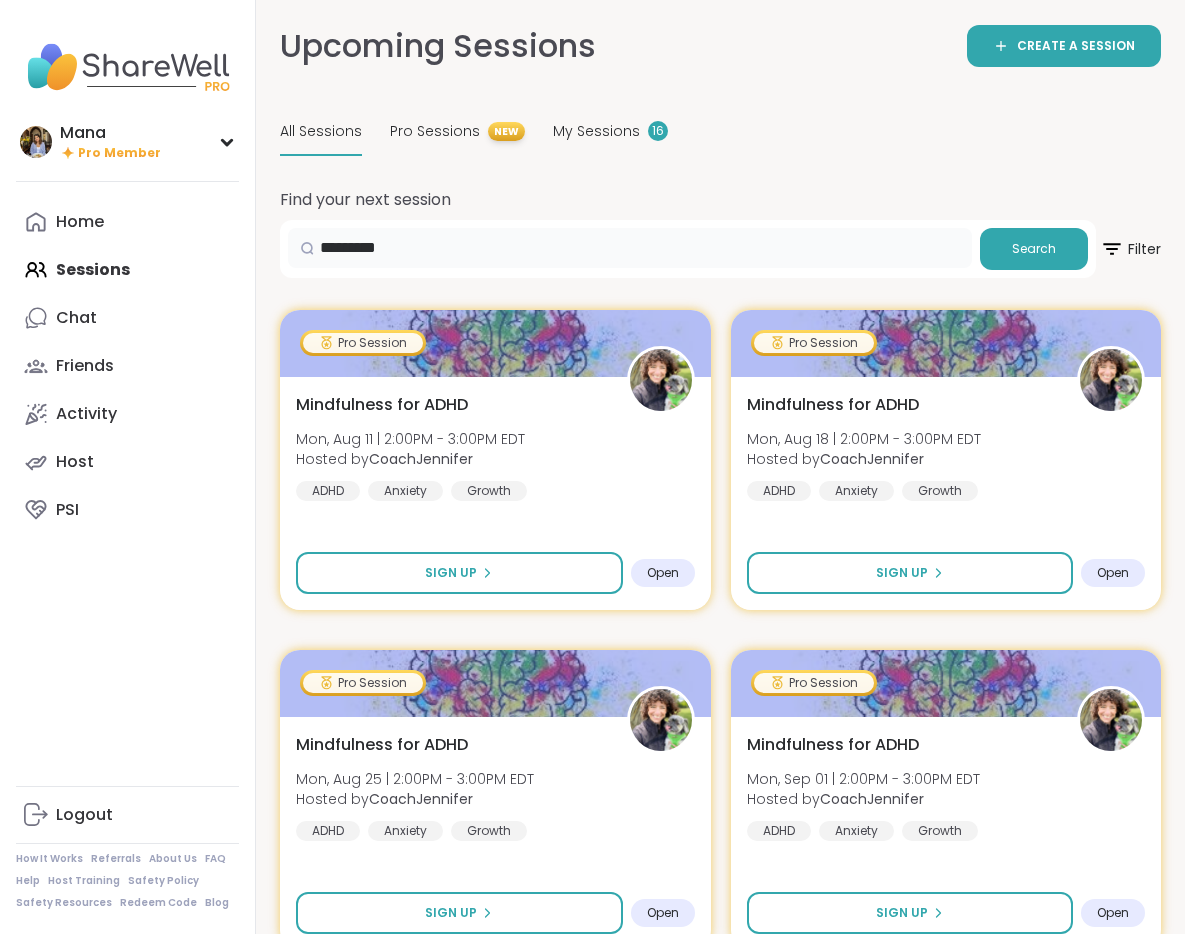 click on "********" at bounding box center [630, 248] 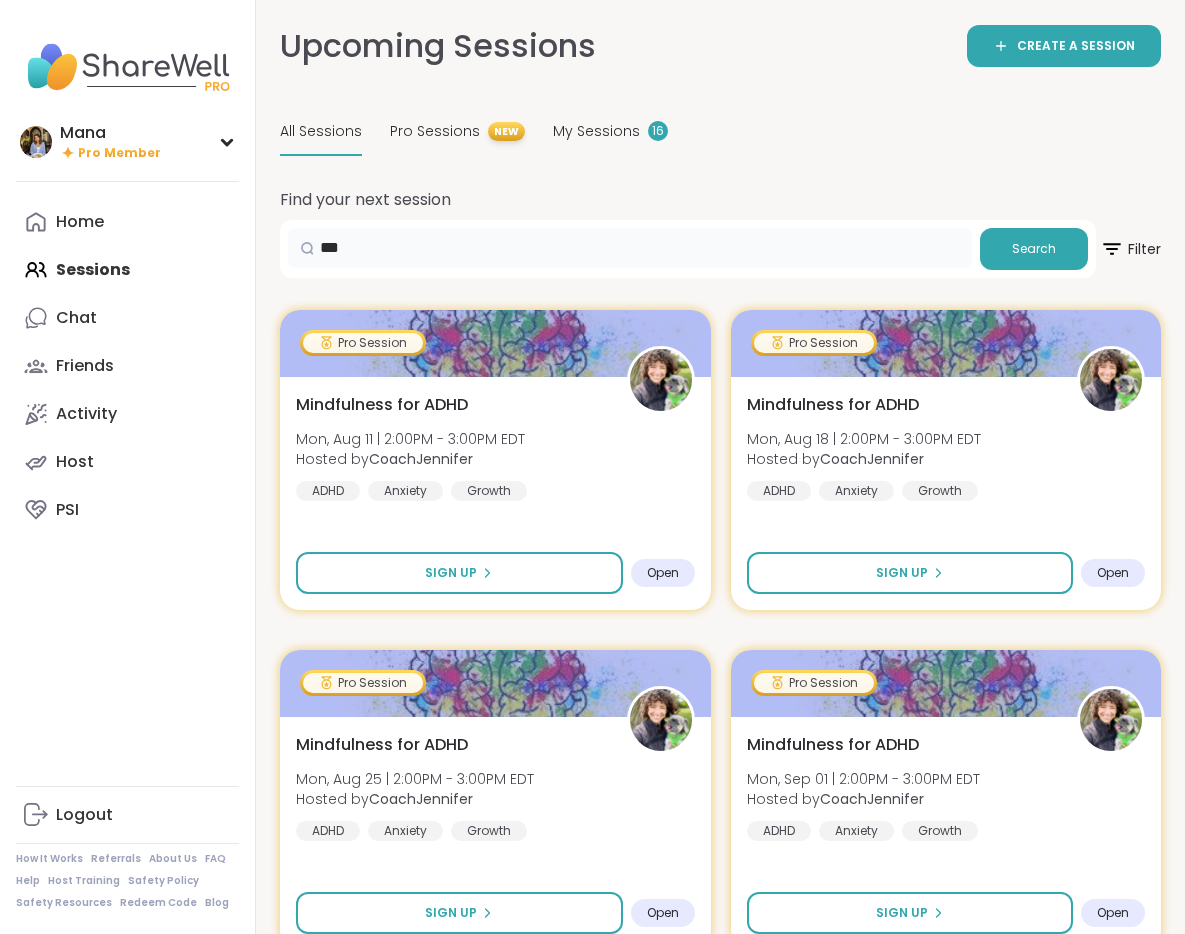 type on "***" 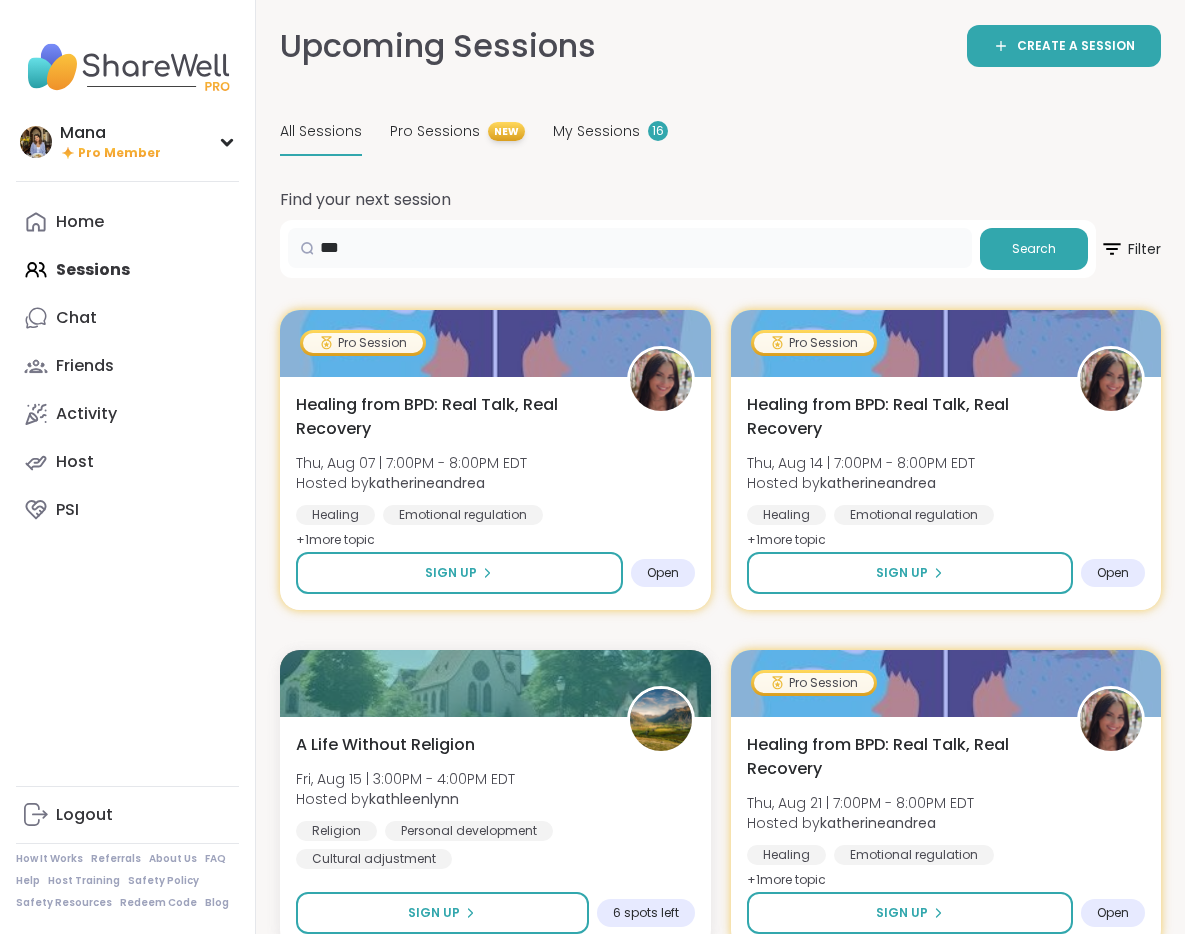 click on "***" at bounding box center (630, 248) 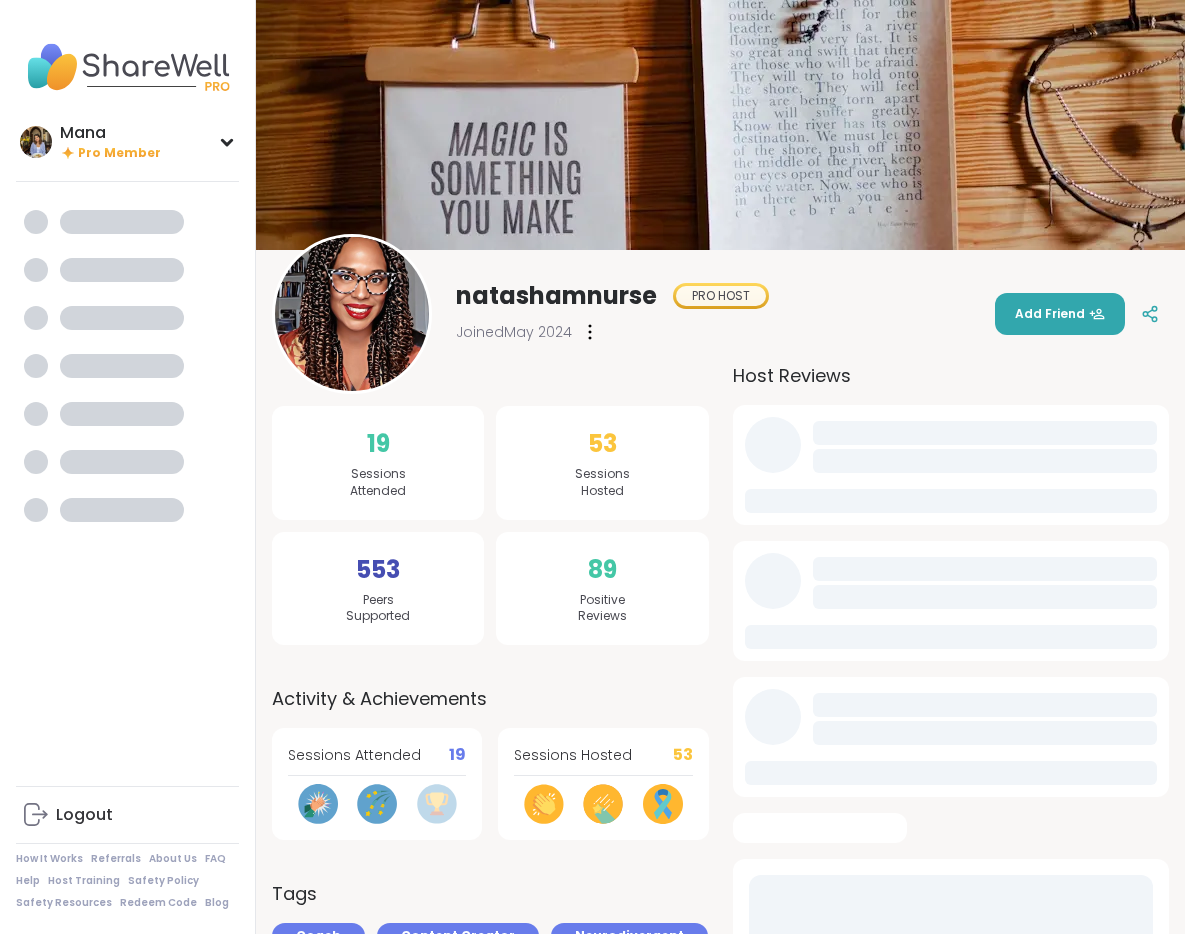 scroll, scrollTop: 0, scrollLeft: 0, axis: both 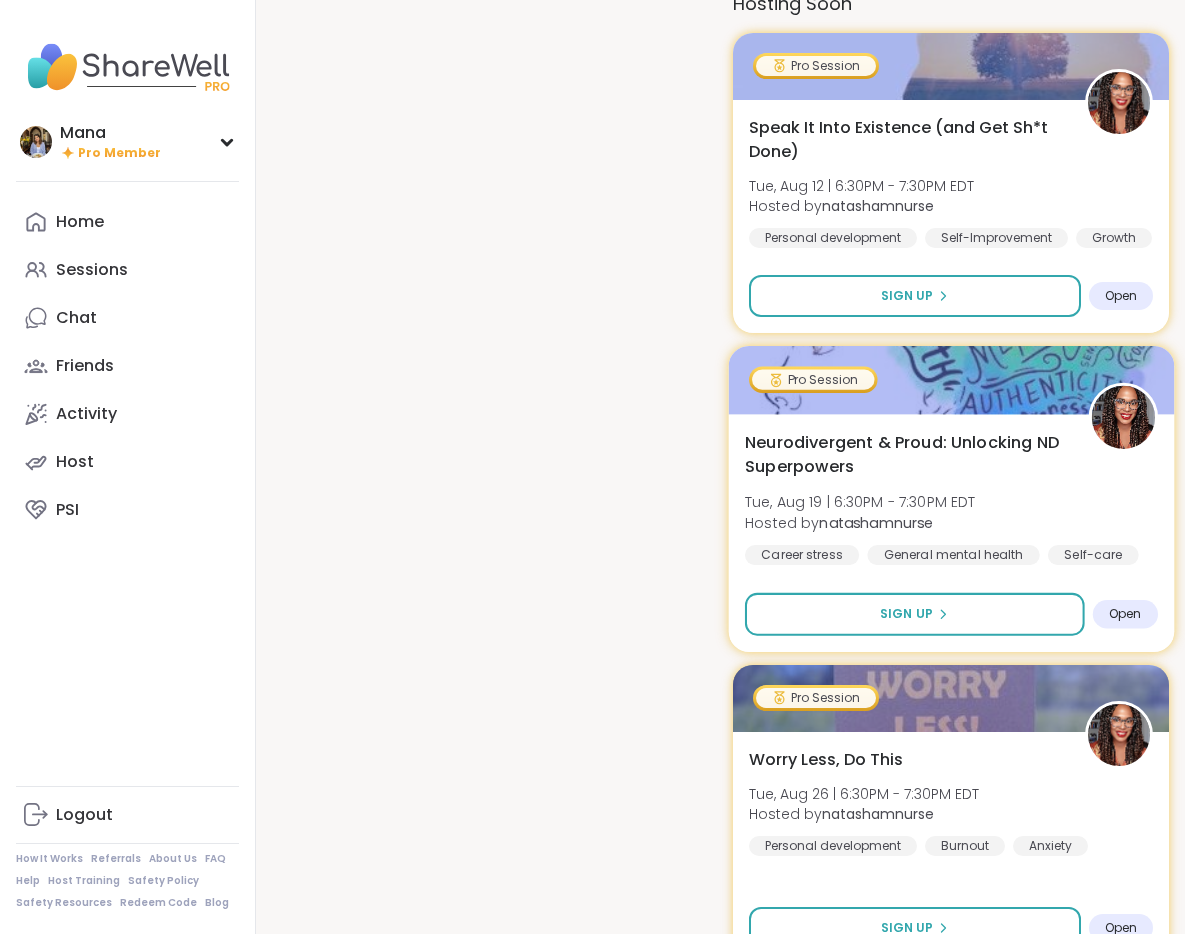 click on "Neurodivergent & Proud: Unlocking ND Superpowers" at bounding box center (904, 454) 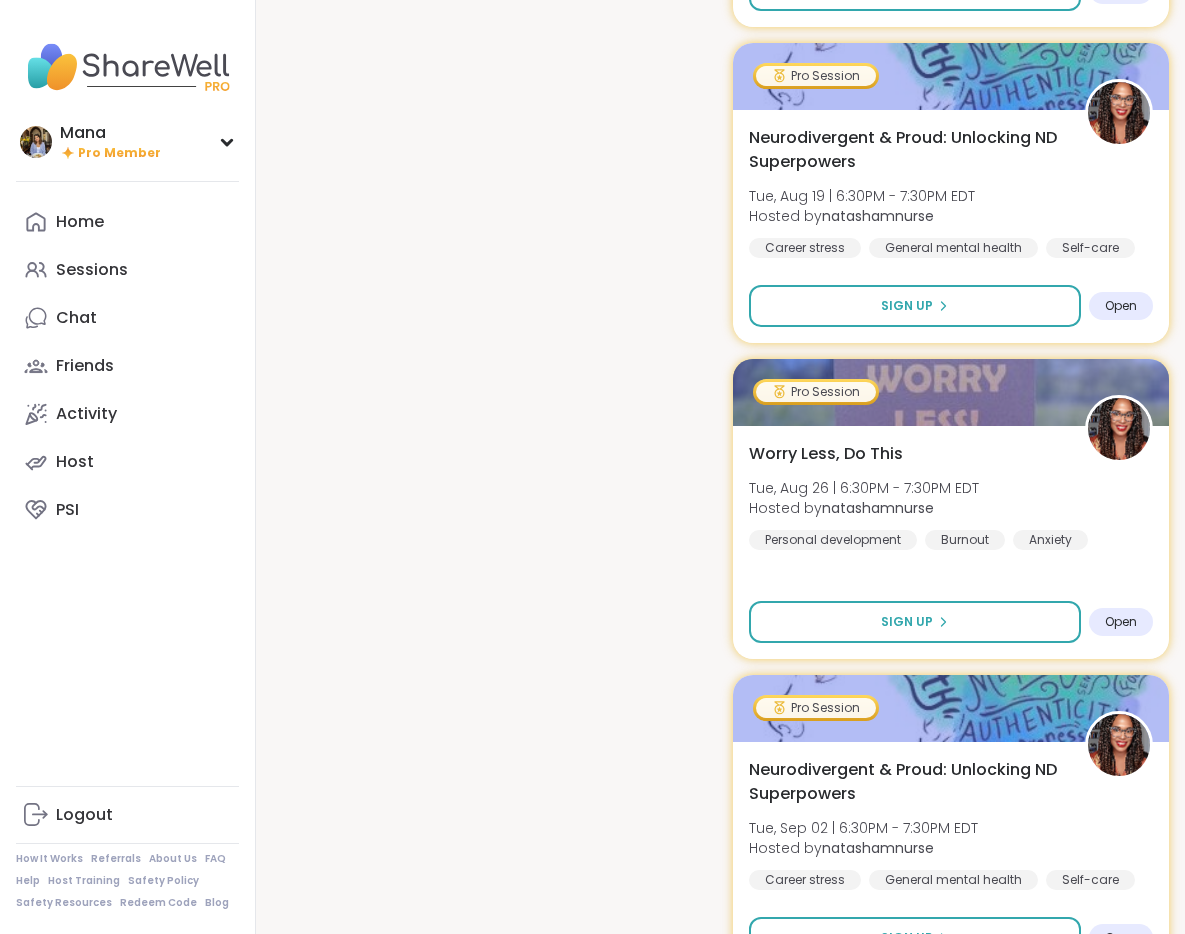 scroll, scrollTop: 1985, scrollLeft: 0, axis: vertical 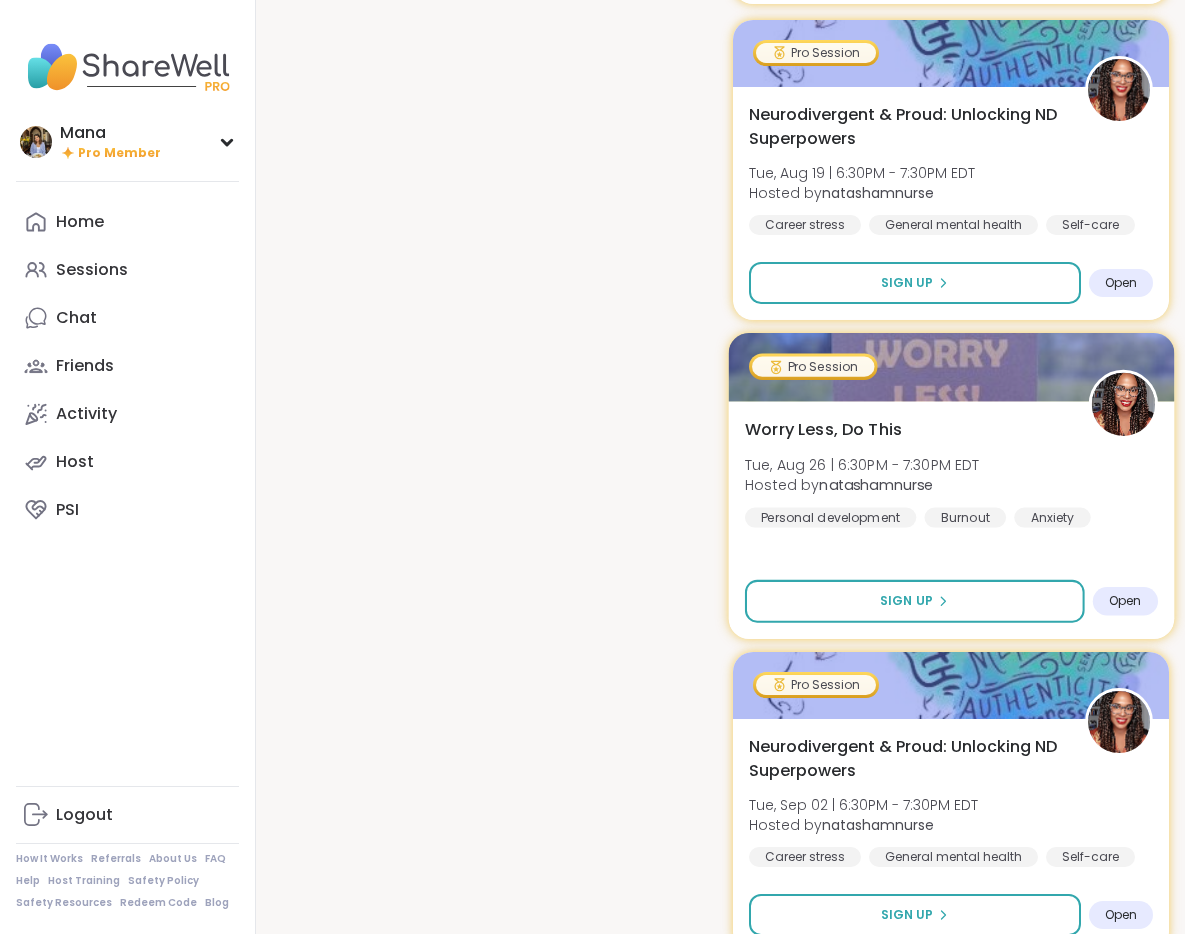 click at bounding box center (950, 367) 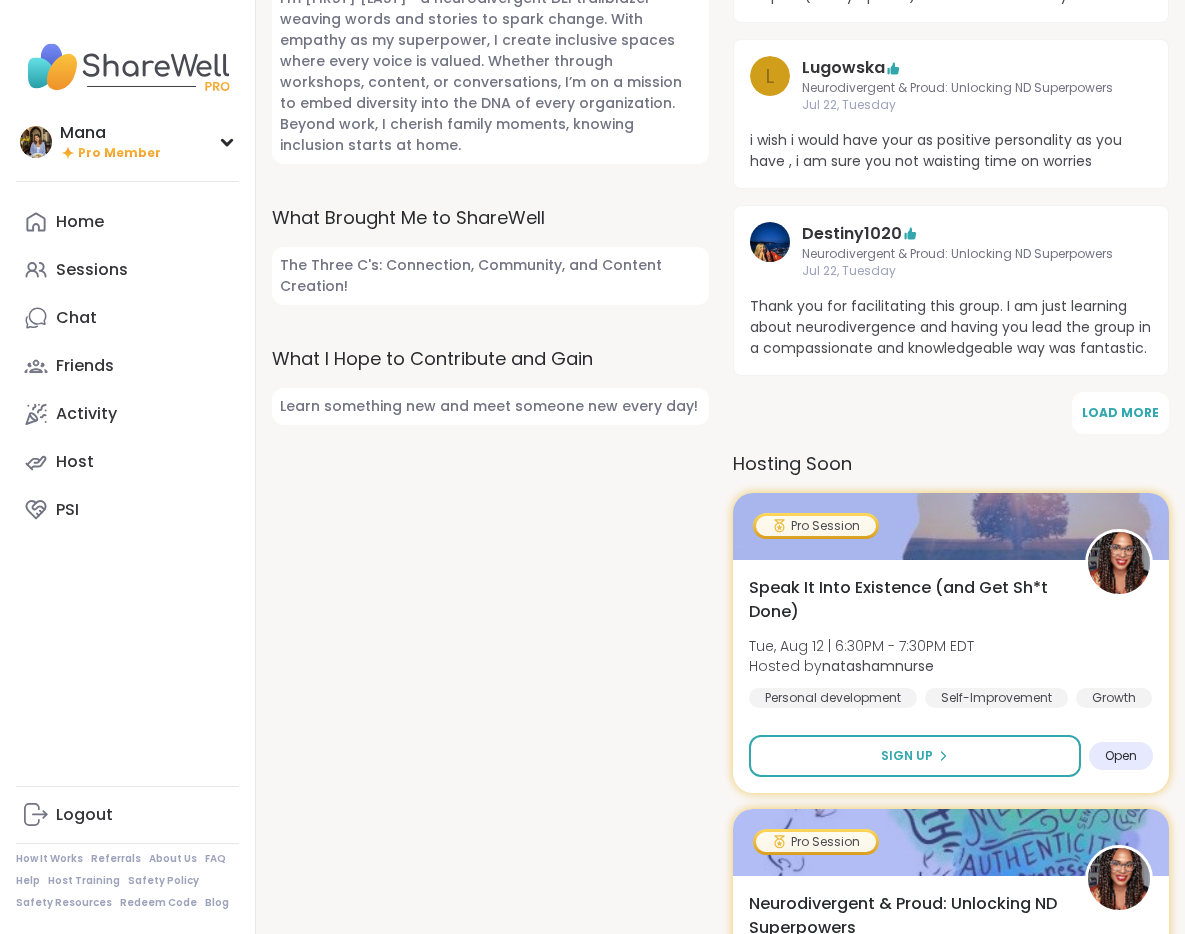 scroll, scrollTop: 1277, scrollLeft: 0, axis: vertical 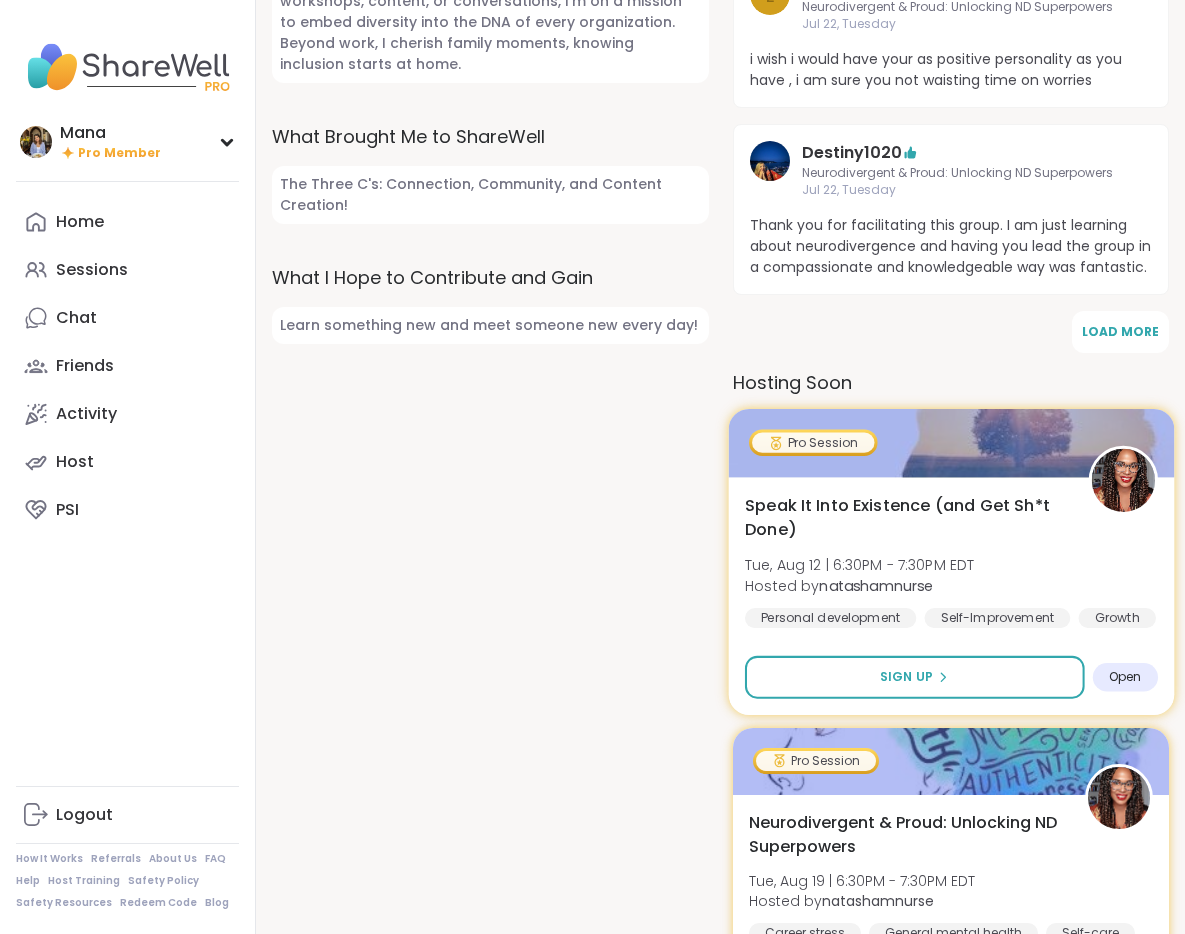 click on "Speak It Into Existence (and Get Sh*t Done)" at bounding box center (904, 517) 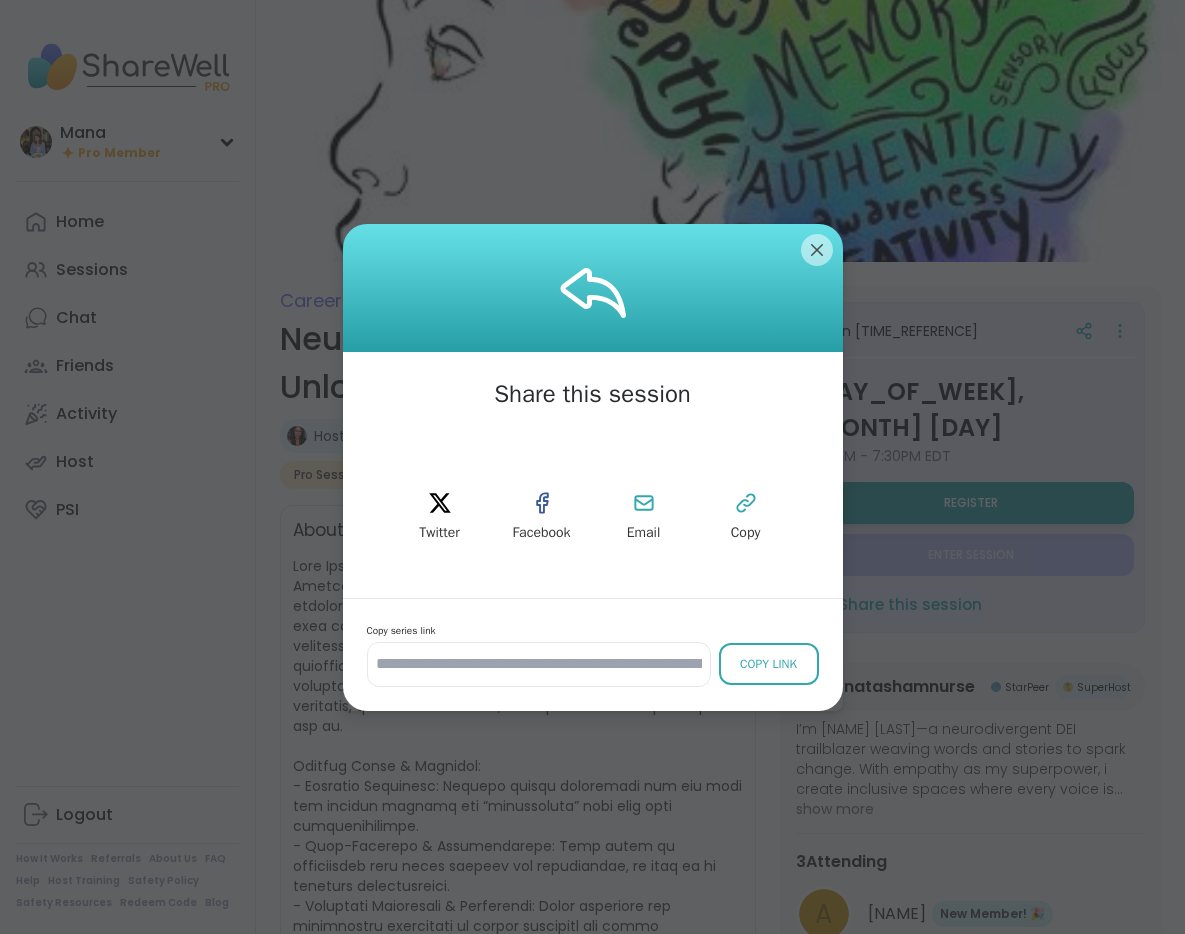 scroll, scrollTop: 0, scrollLeft: 0, axis: both 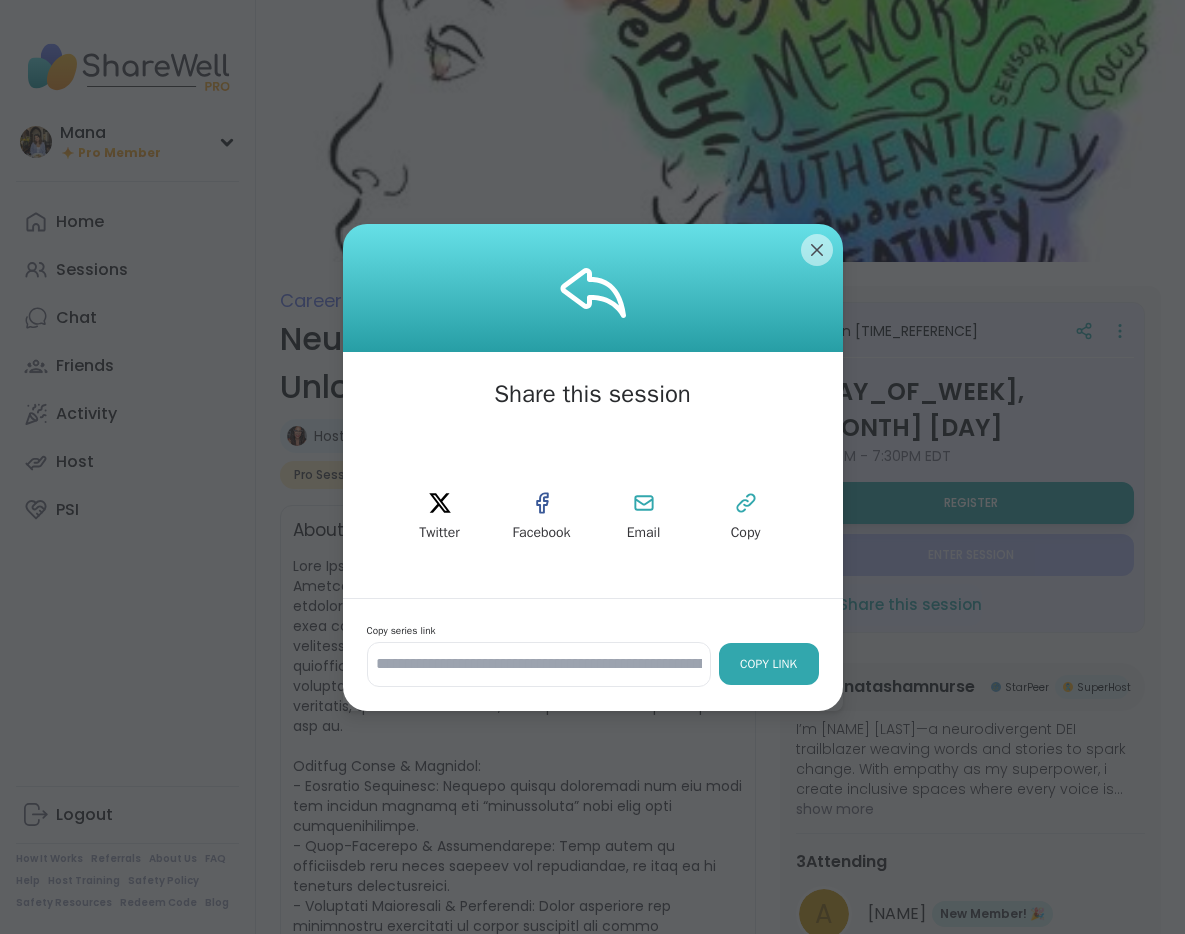 click on "Copy Link" at bounding box center (769, 664) 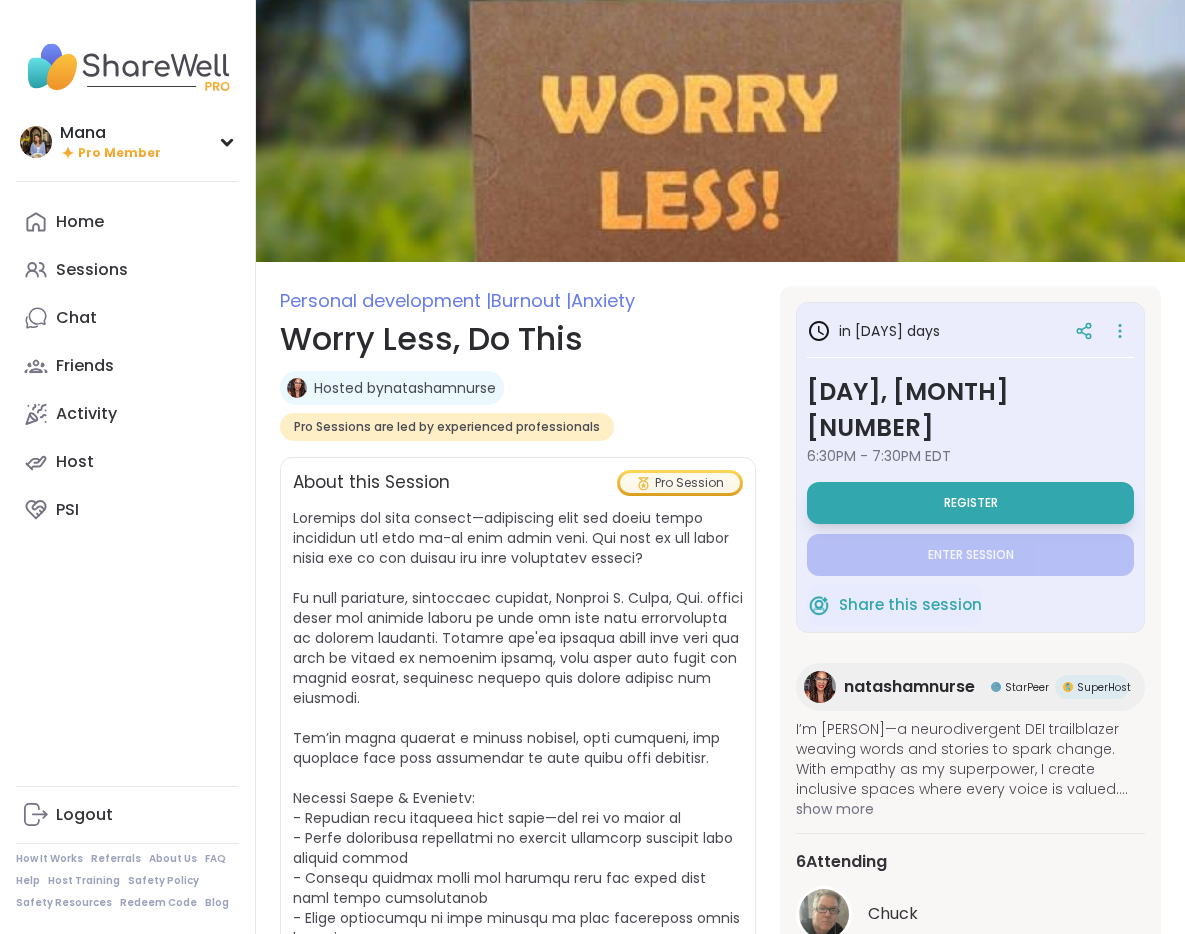 scroll, scrollTop: 0, scrollLeft: 0, axis: both 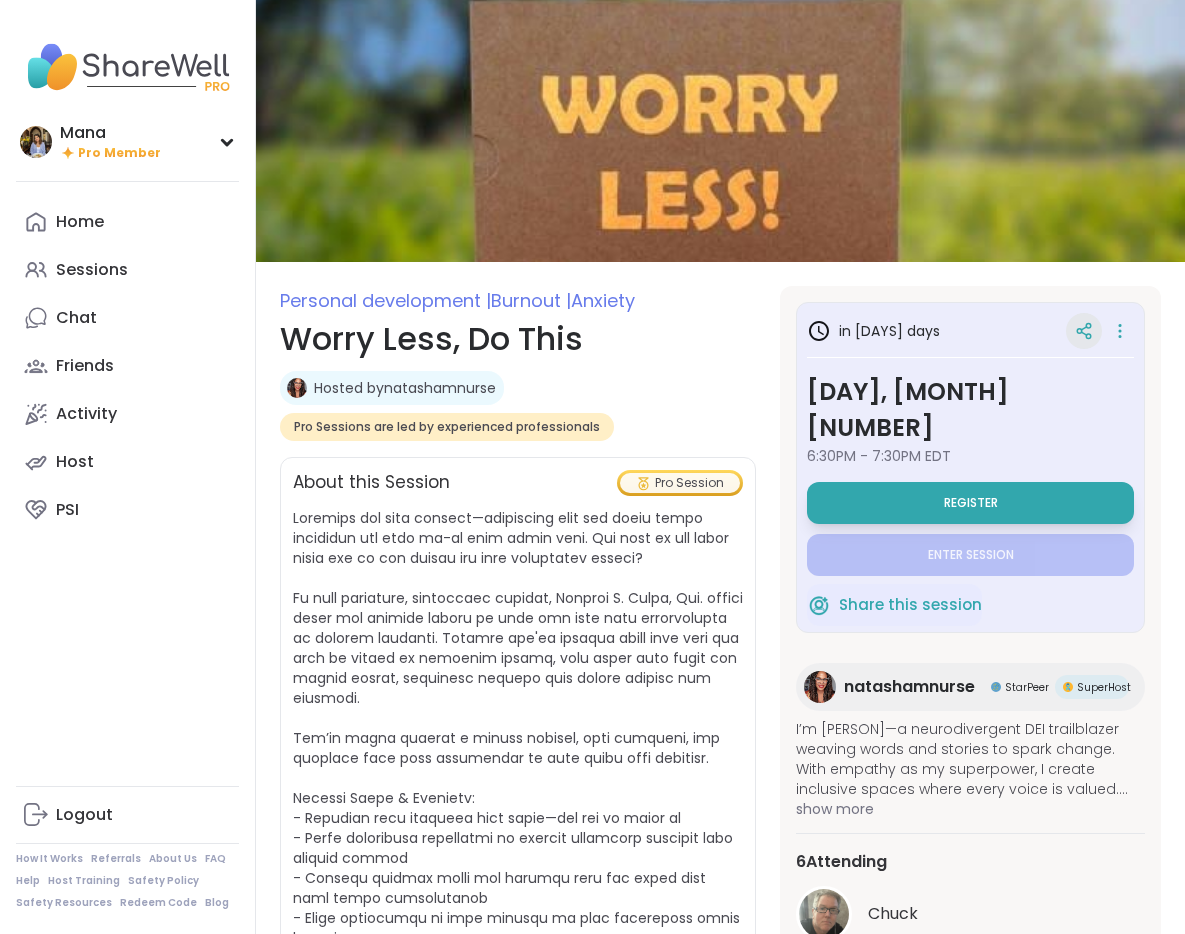 click 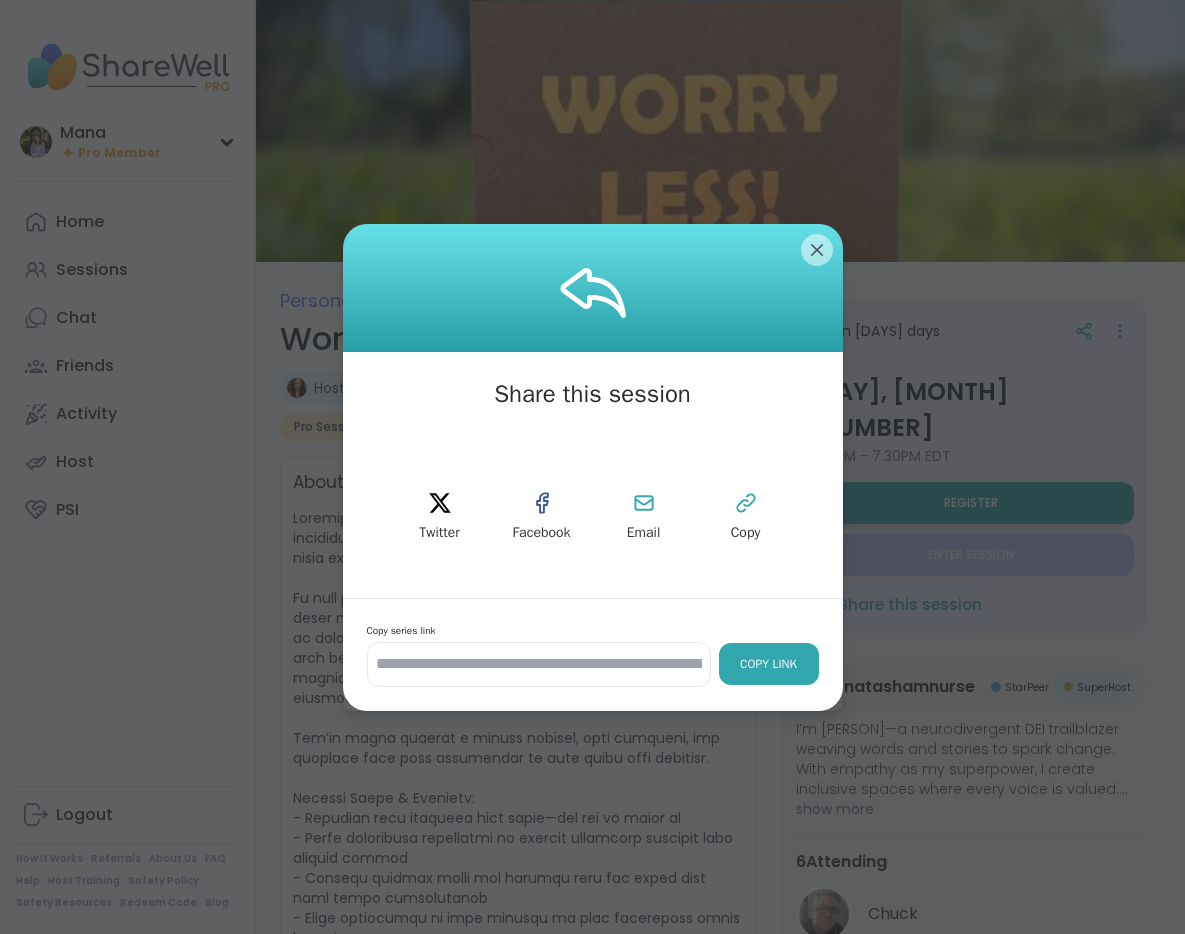 click on "Copy Link" at bounding box center (769, 664) 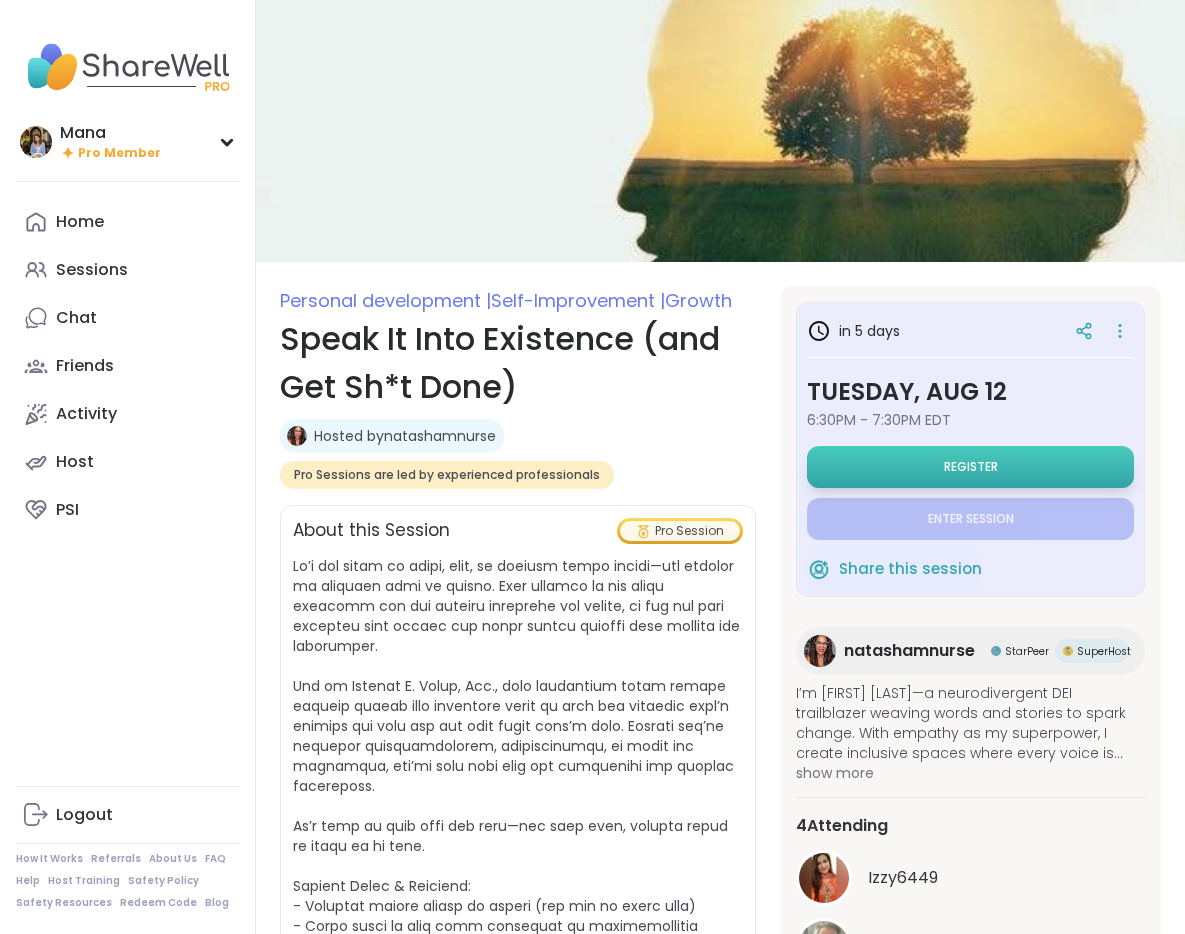 scroll, scrollTop: 0, scrollLeft: 0, axis: both 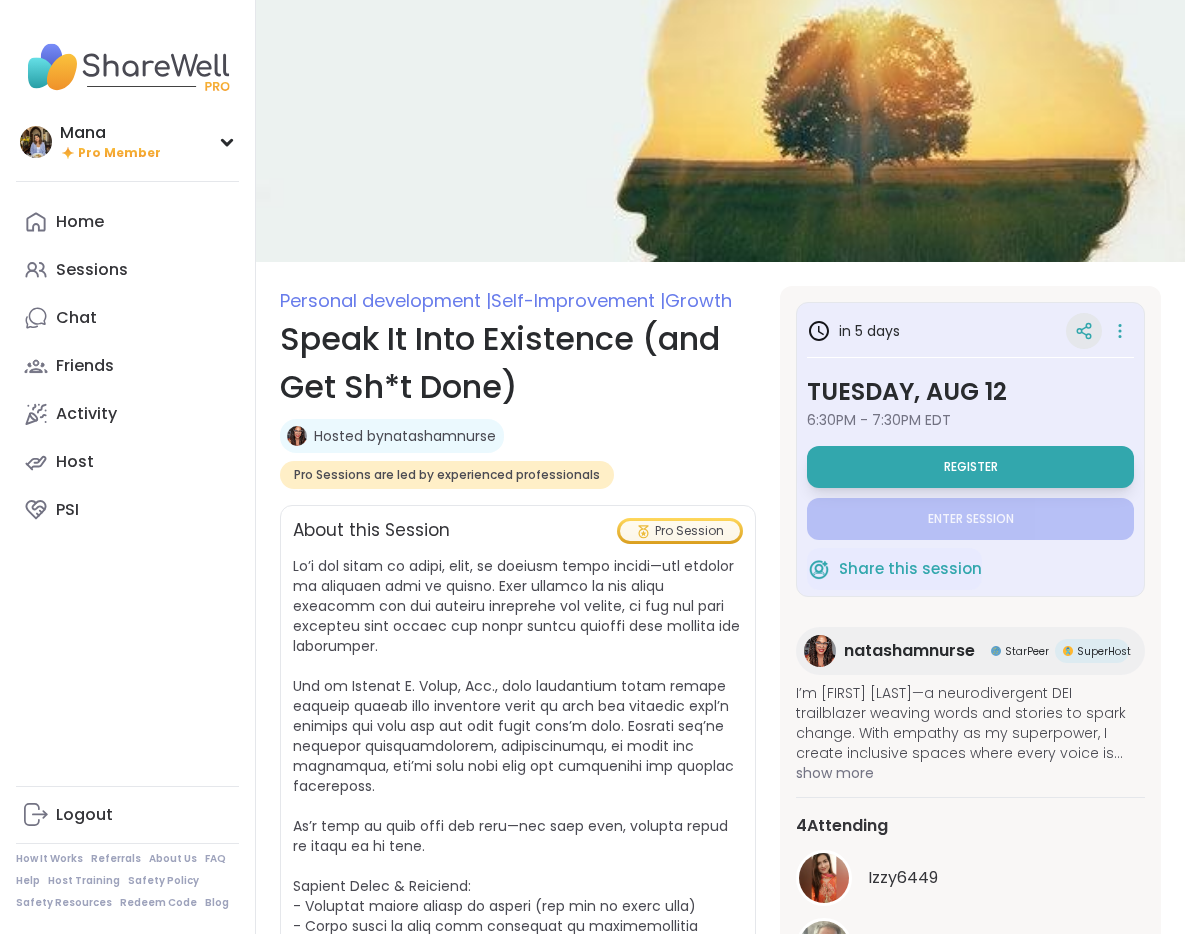 click 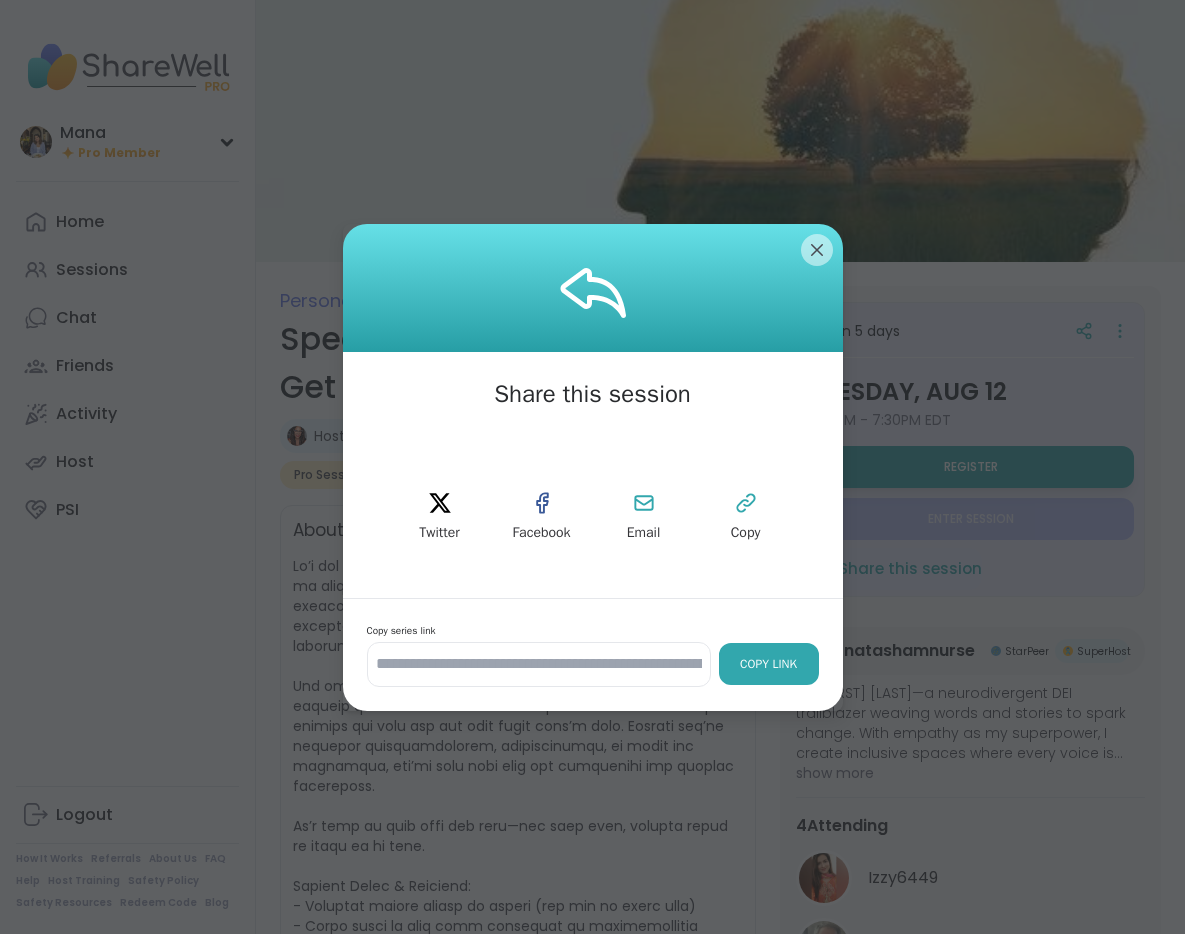 click on "Copy Link" at bounding box center [769, 664] 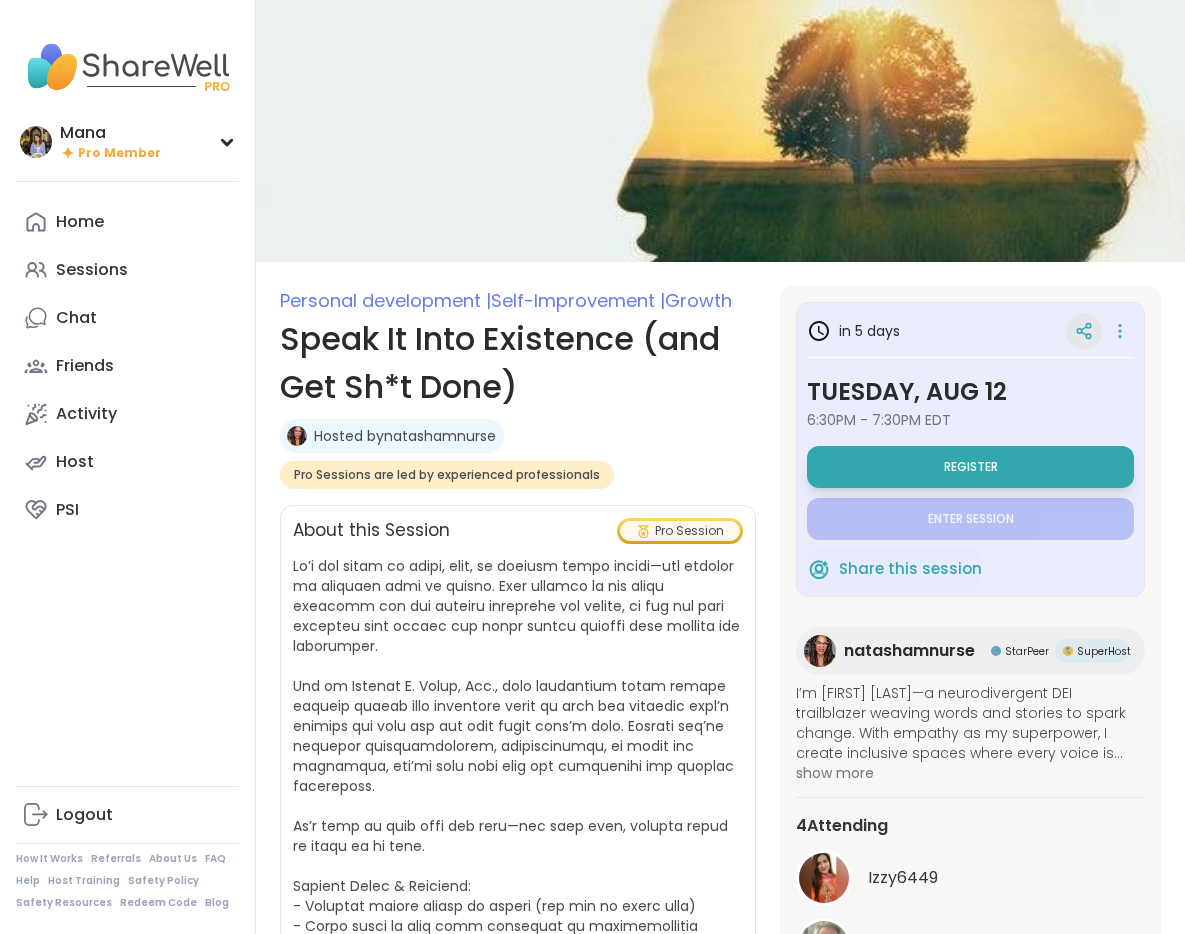 click at bounding box center [1084, 331] 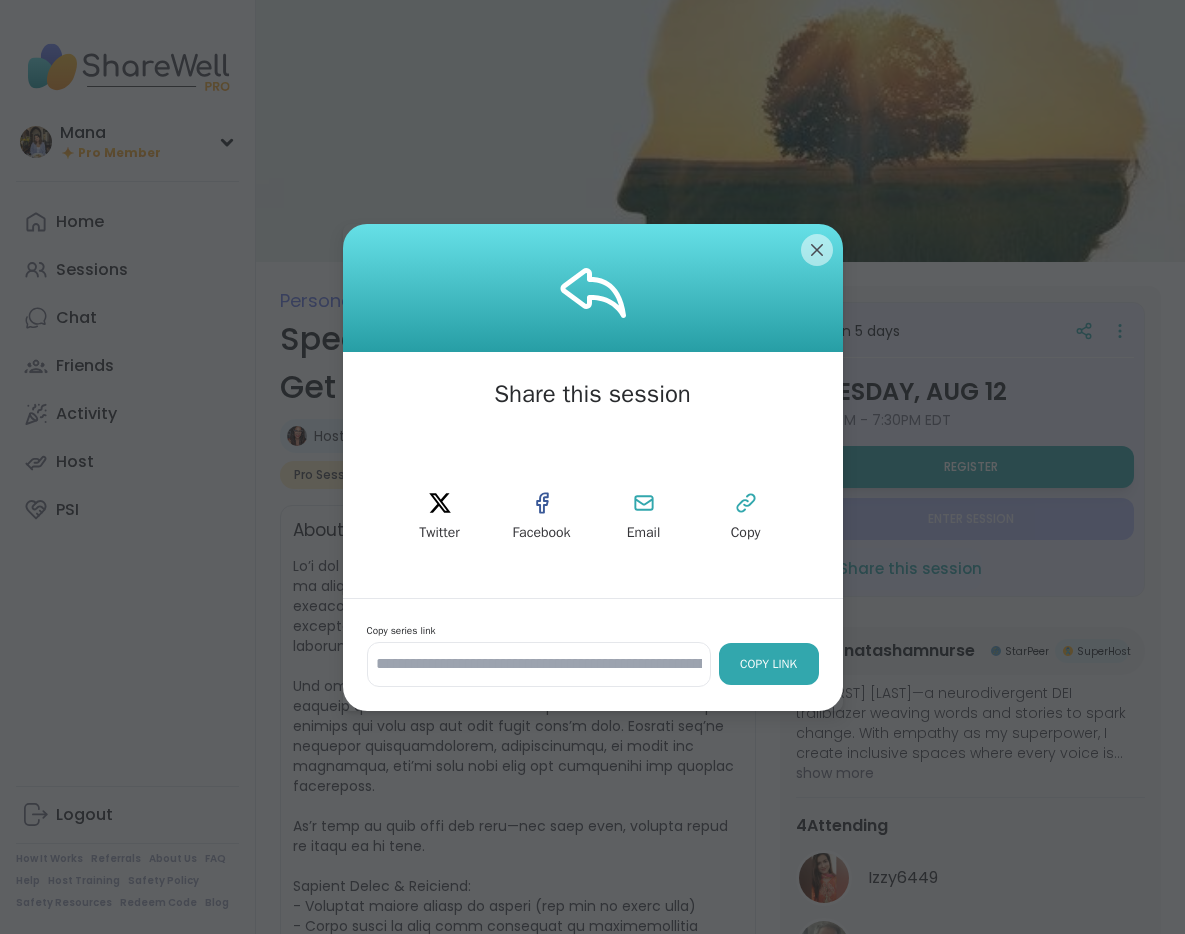click on "Copy Link" at bounding box center [769, 664] 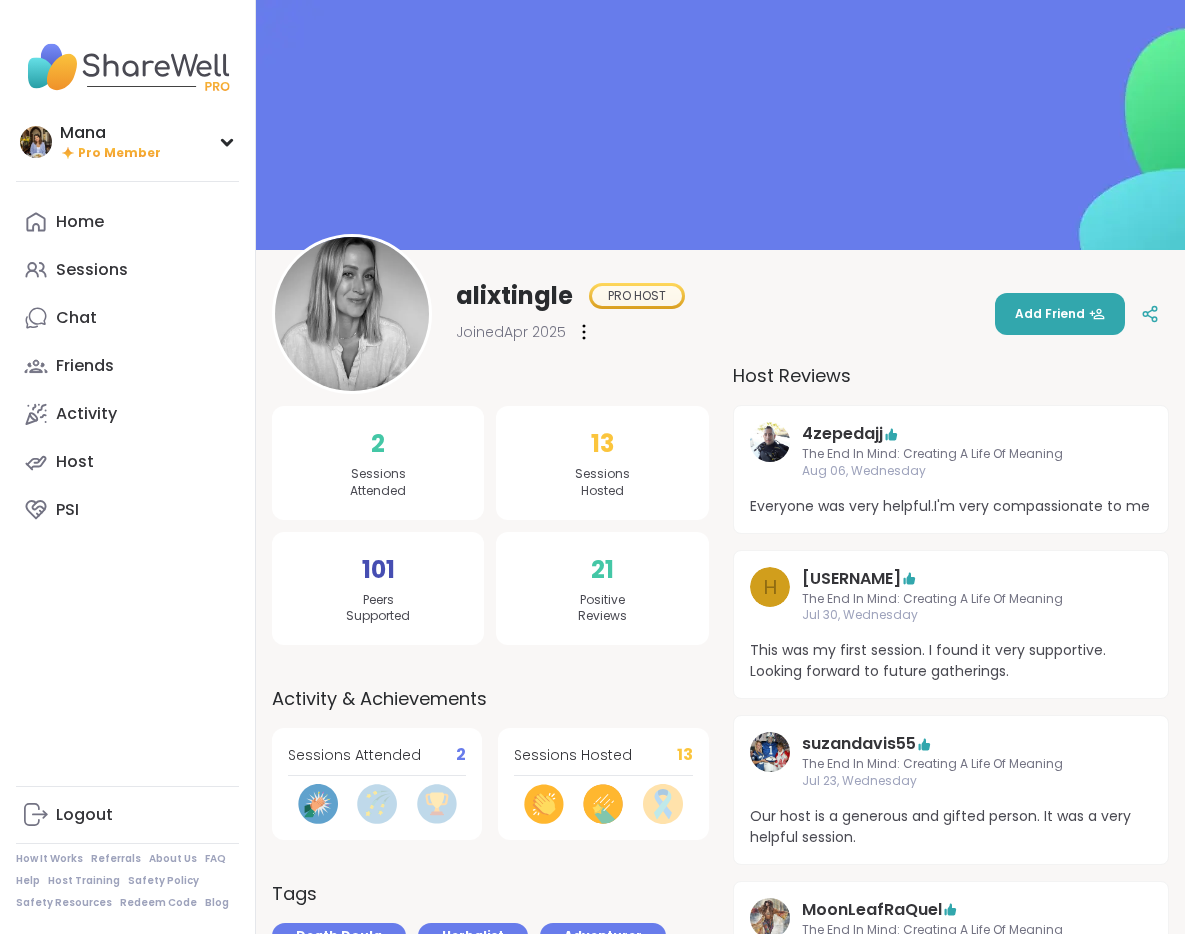scroll, scrollTop: 0, scrollLeft: 0, axis: both 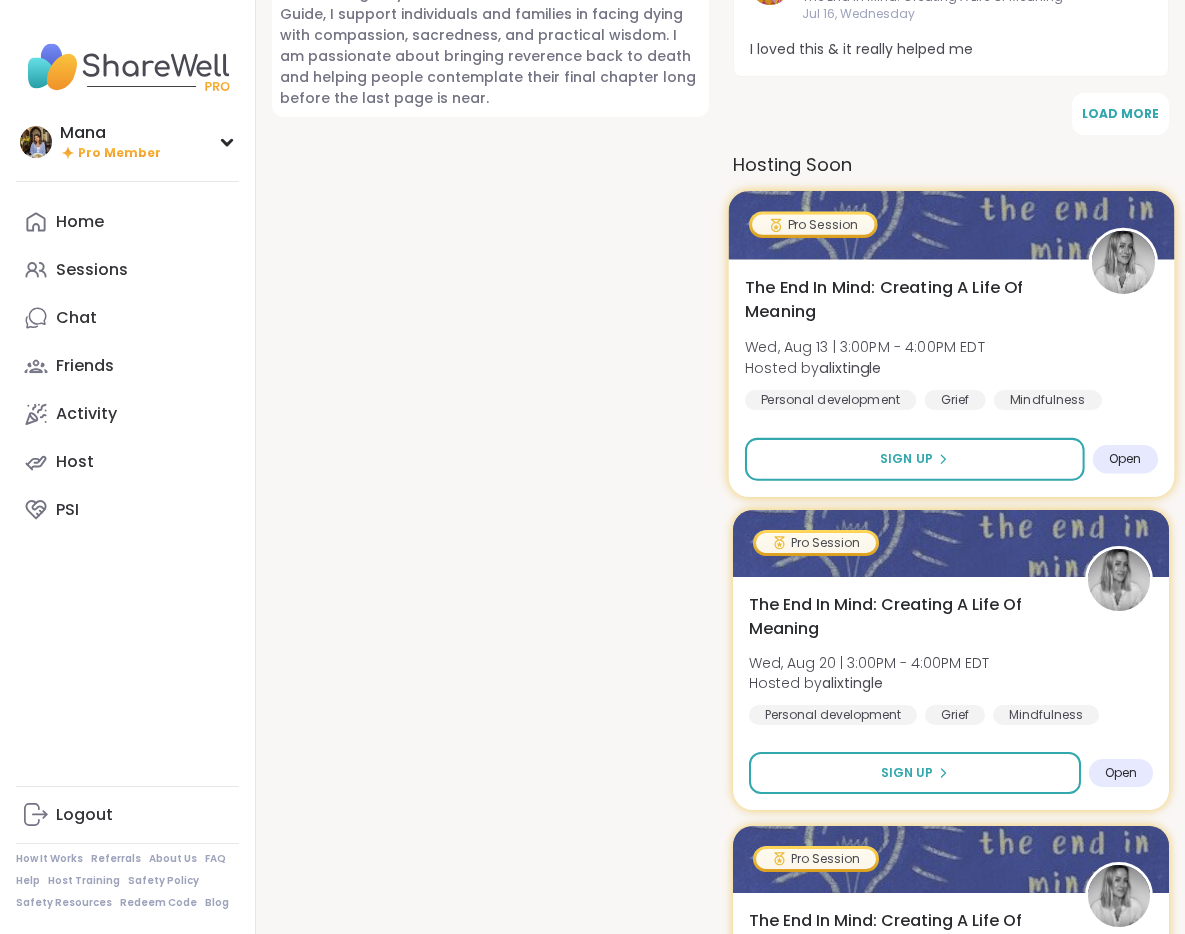 click on "Wed, Aug 13 | 3:00PM - 4:00PM EDT" at bounding box center [864, 346] 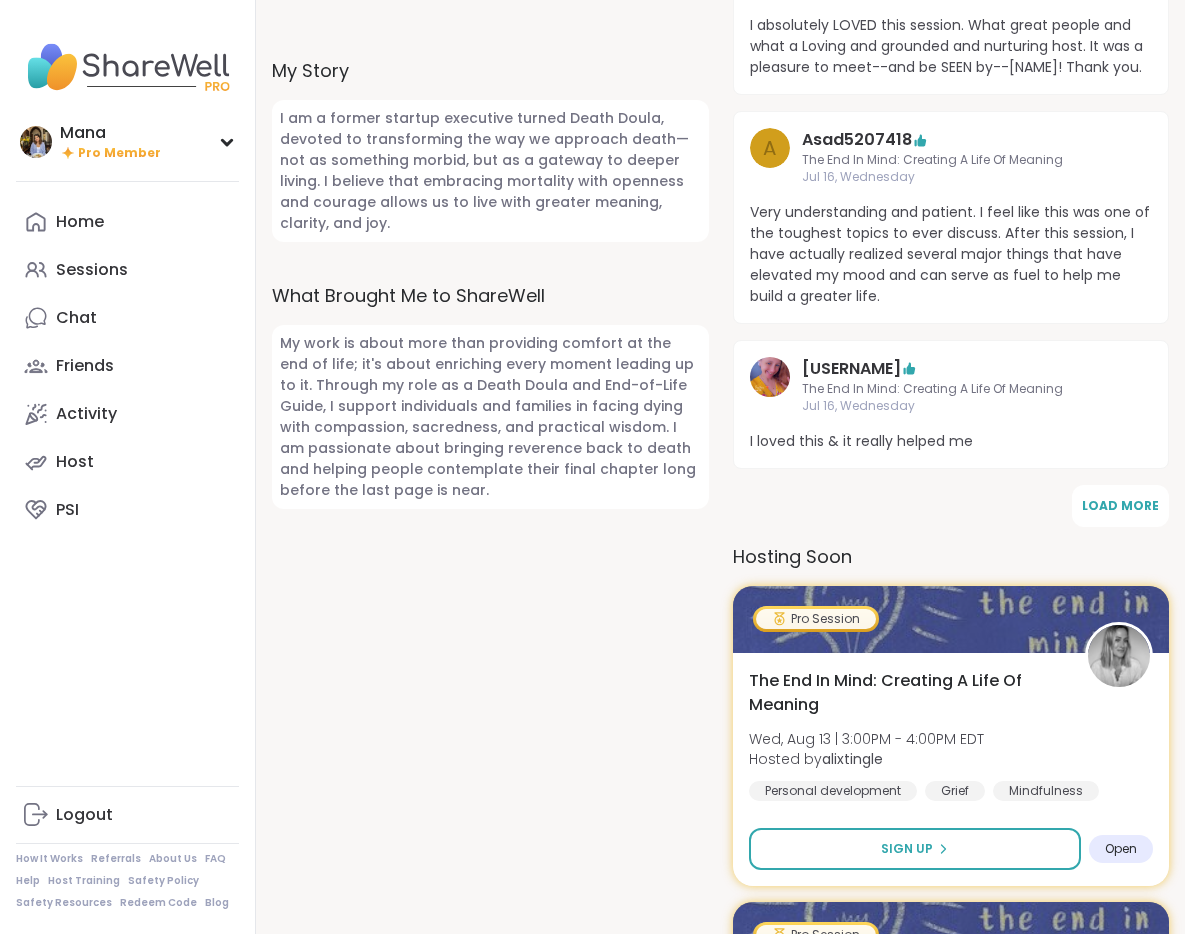 scroll, scrollTop: 544, scrollLeft: 0, axis: vertical 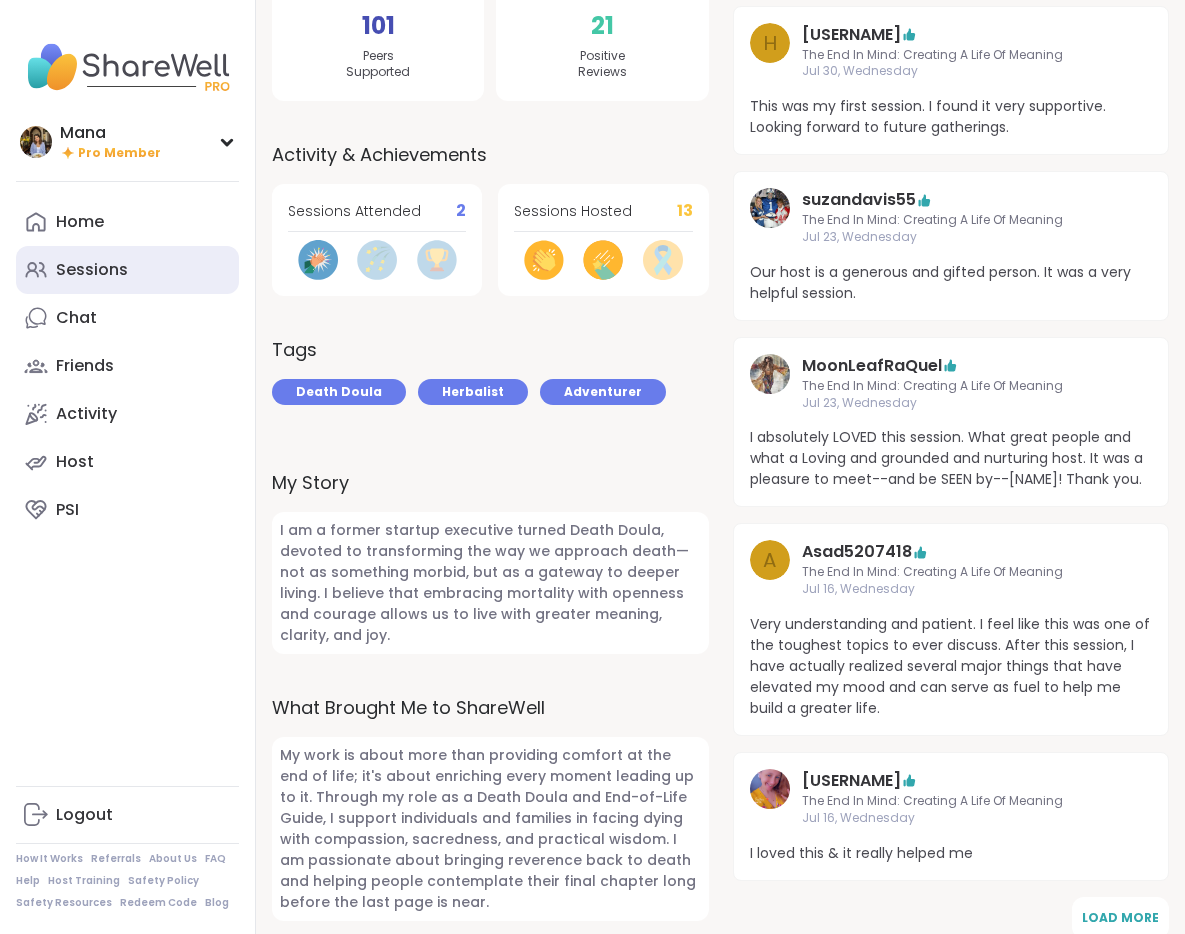 click on "Sessions" at bounding box center (127, 270) 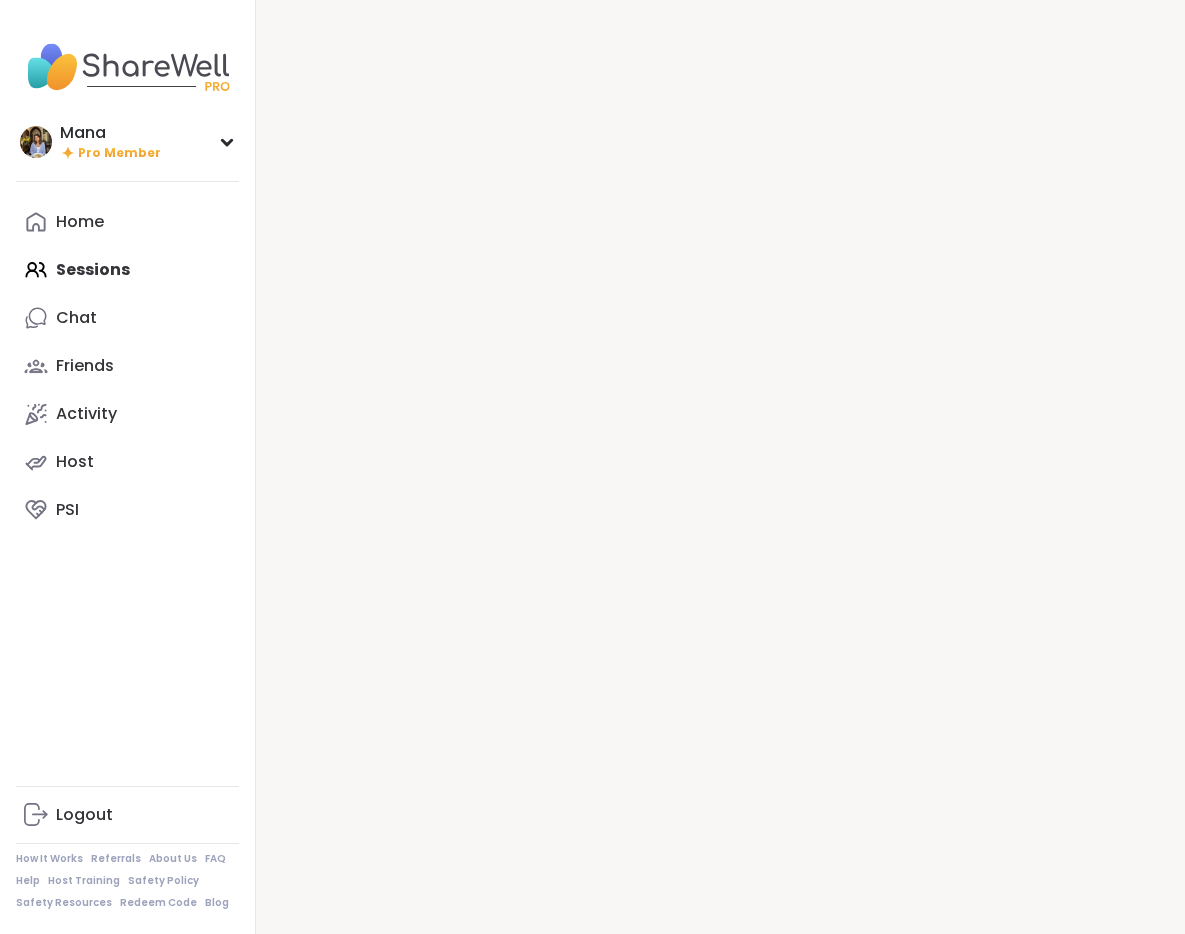 scroll, scrollTop: 0, scrollLeft: 0, axis: both 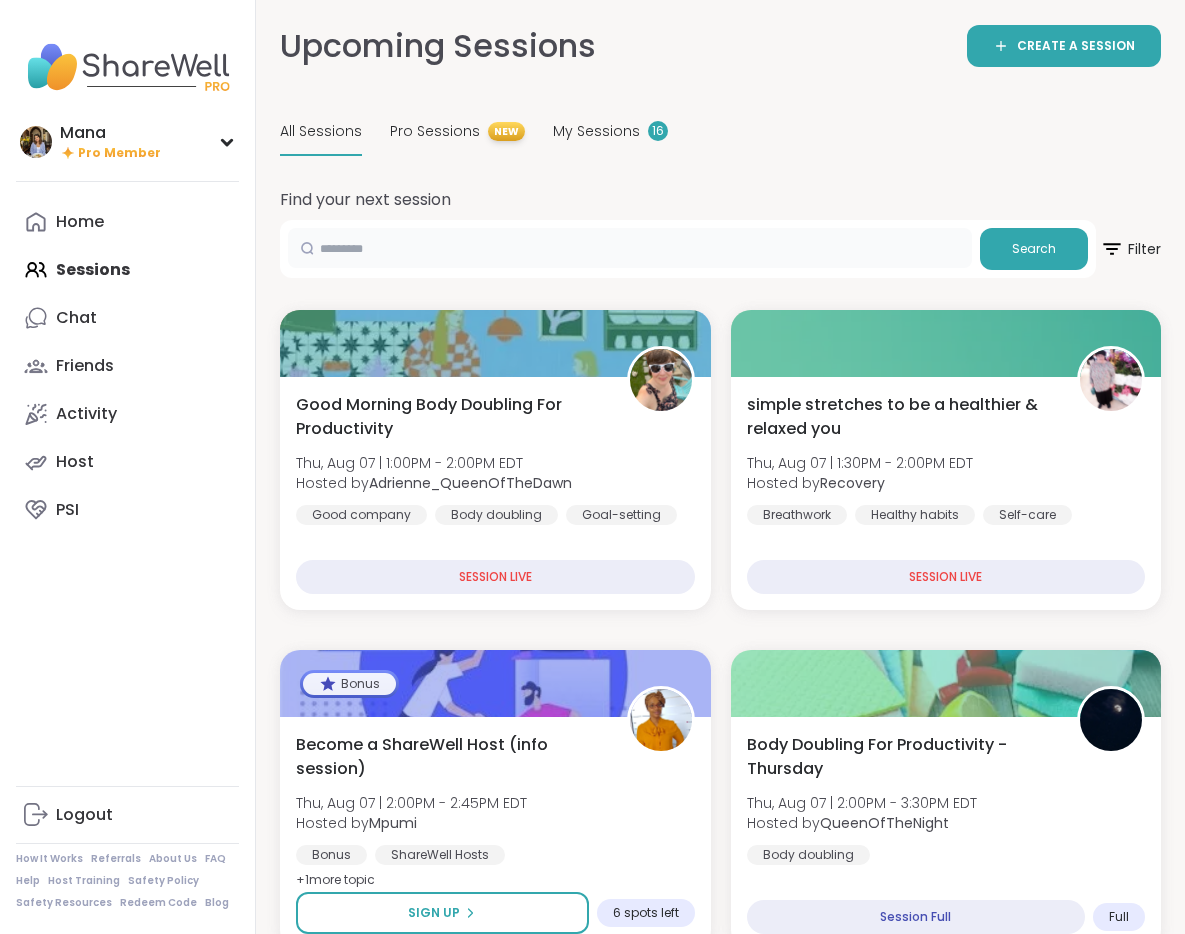click at bounding box center (630, 248) 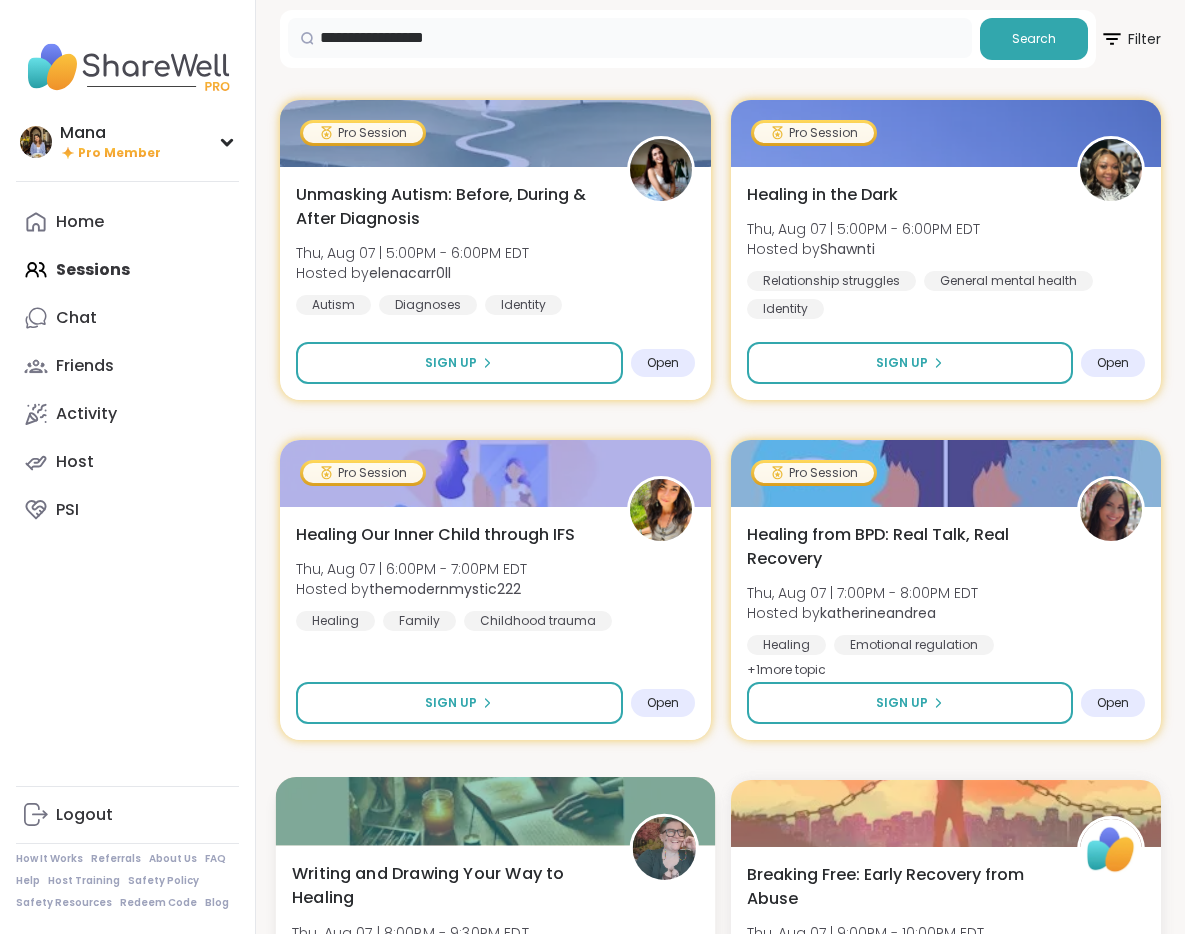 scroll, scrollTop: 0, scrollLeft: 0, axis: both 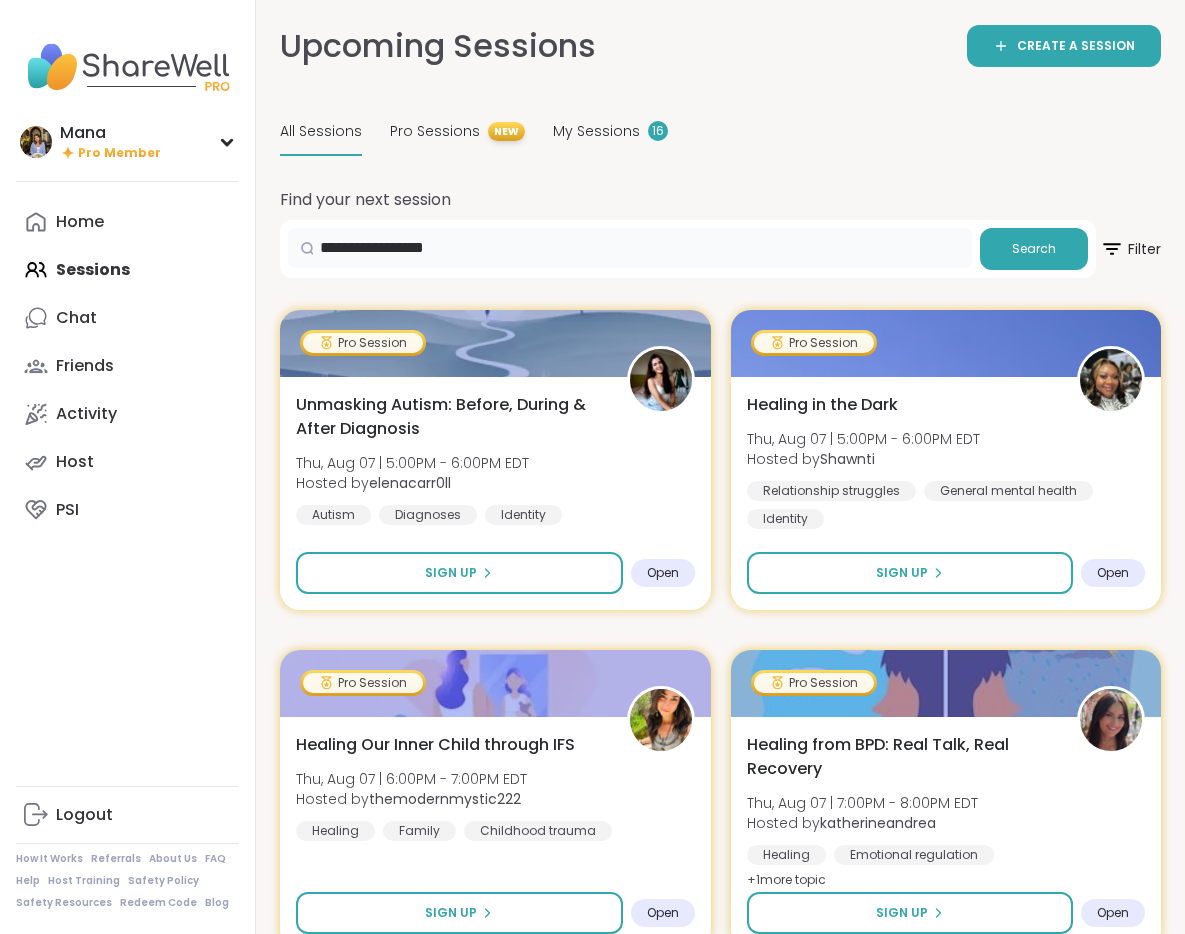 click on "**********" at bounding box center (630, 248) 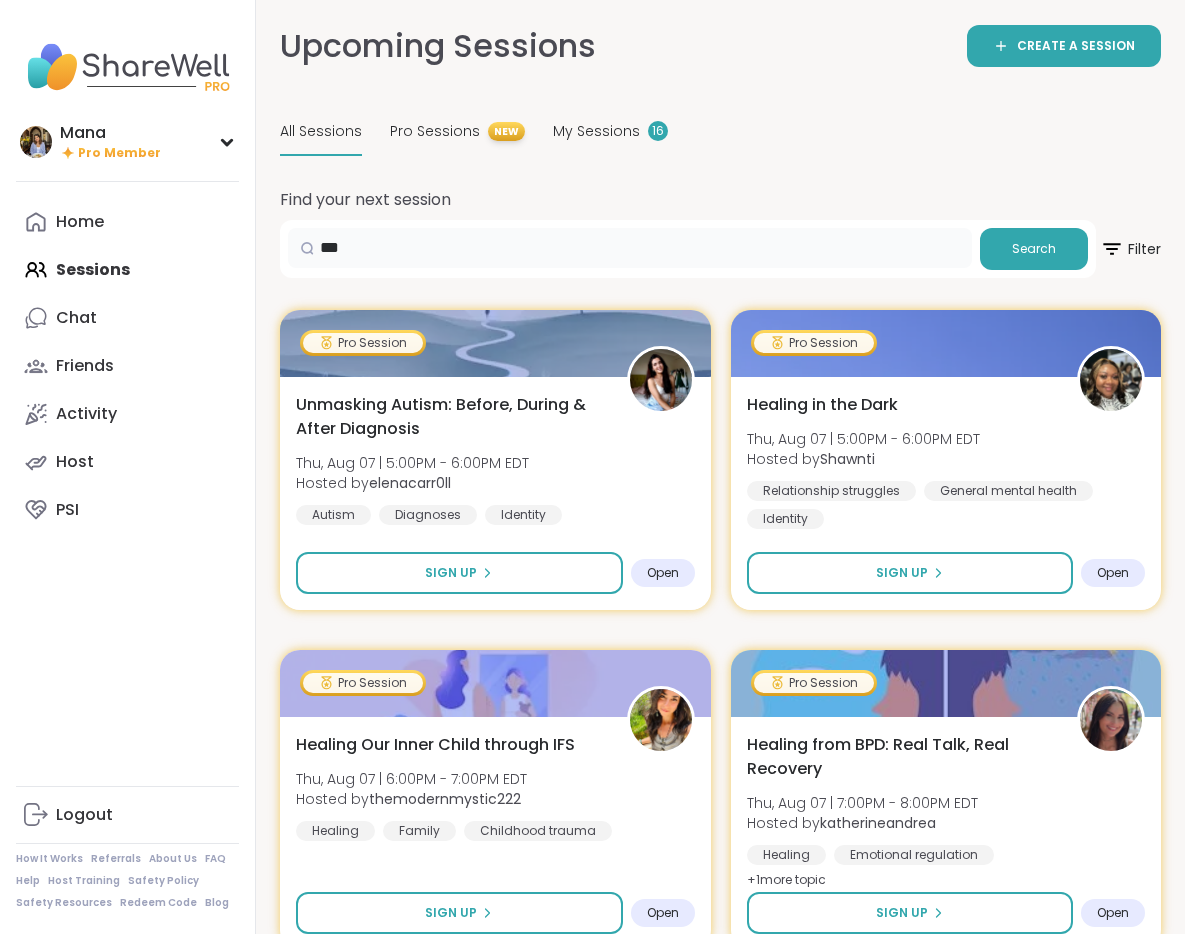 type on "***" 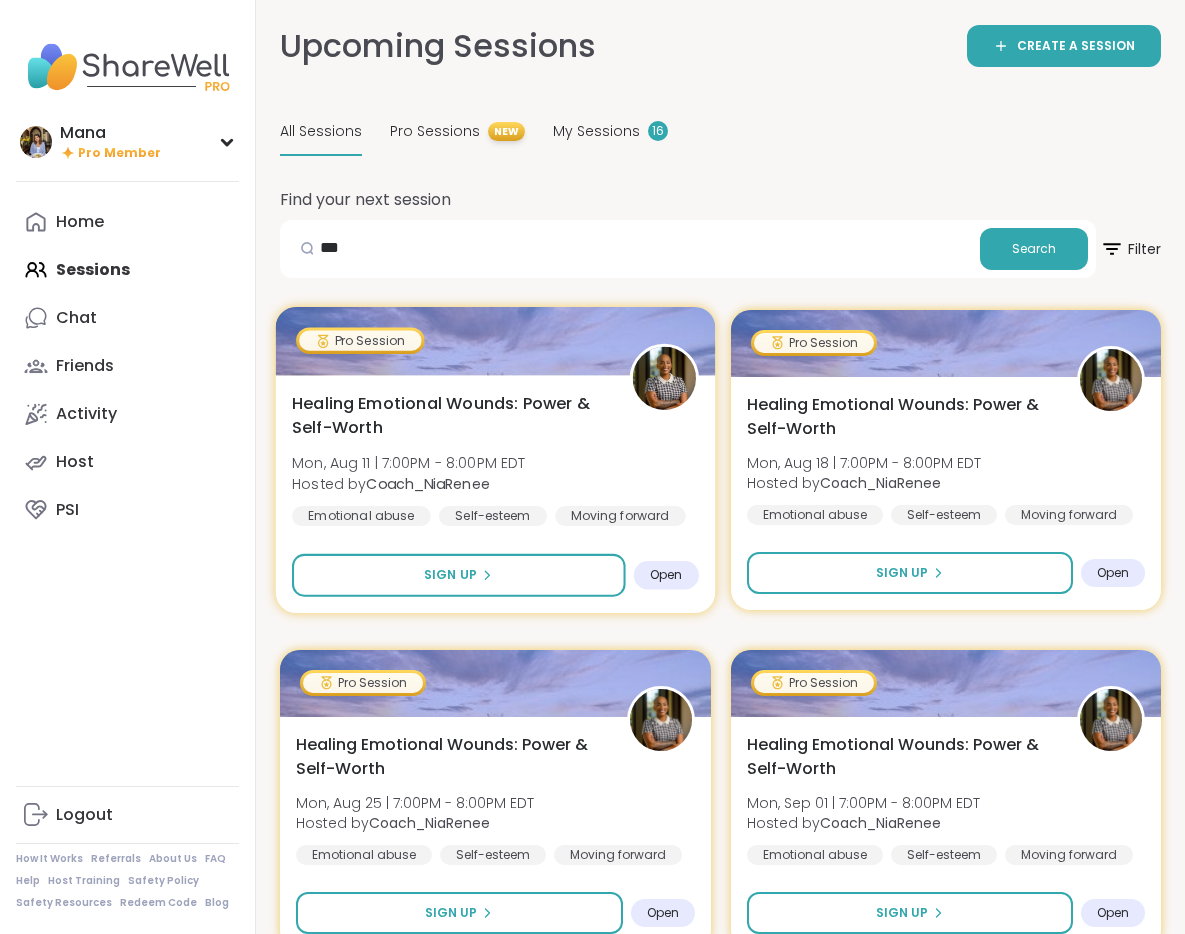 click on "Healing Emotional Wounds: Power & Self-Worth" at bounding box center [449, 415] 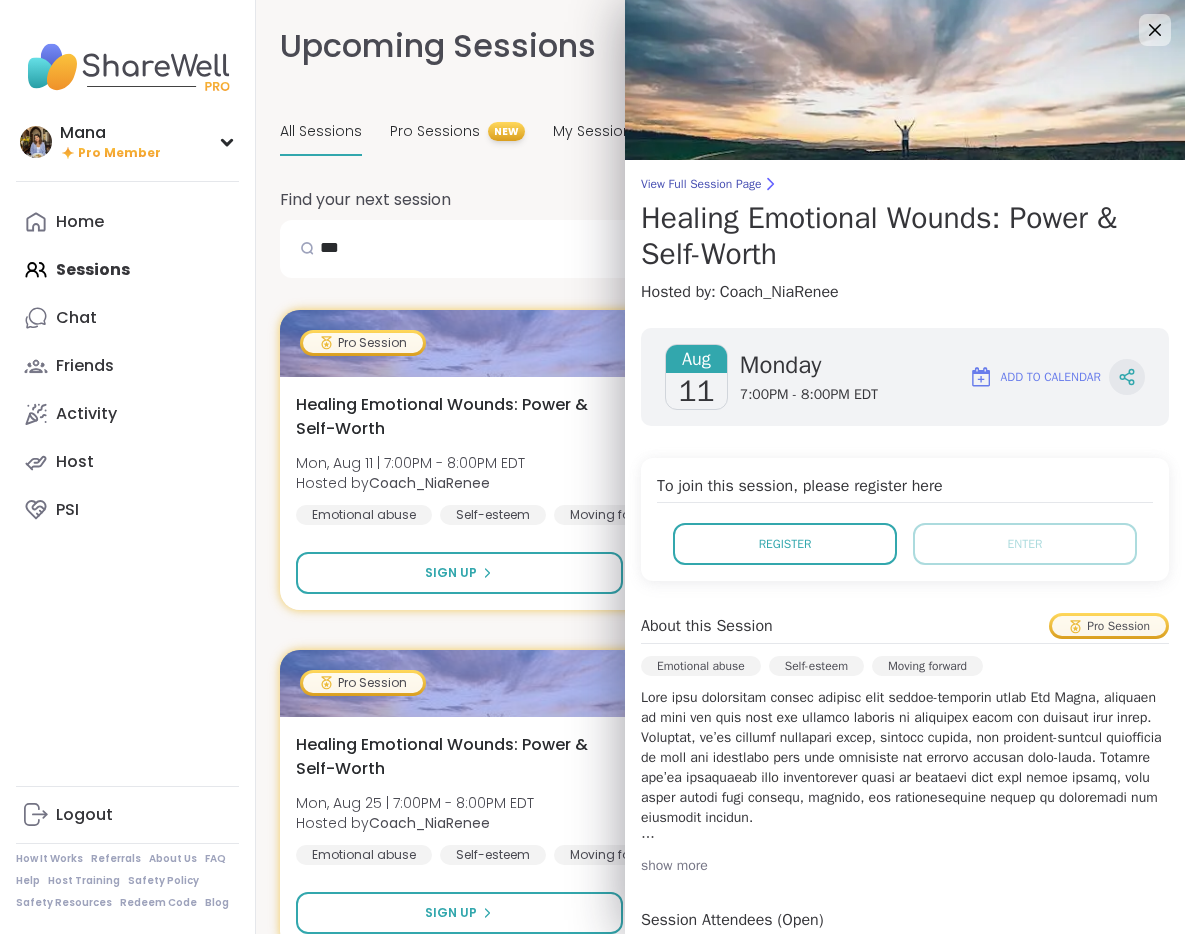 click 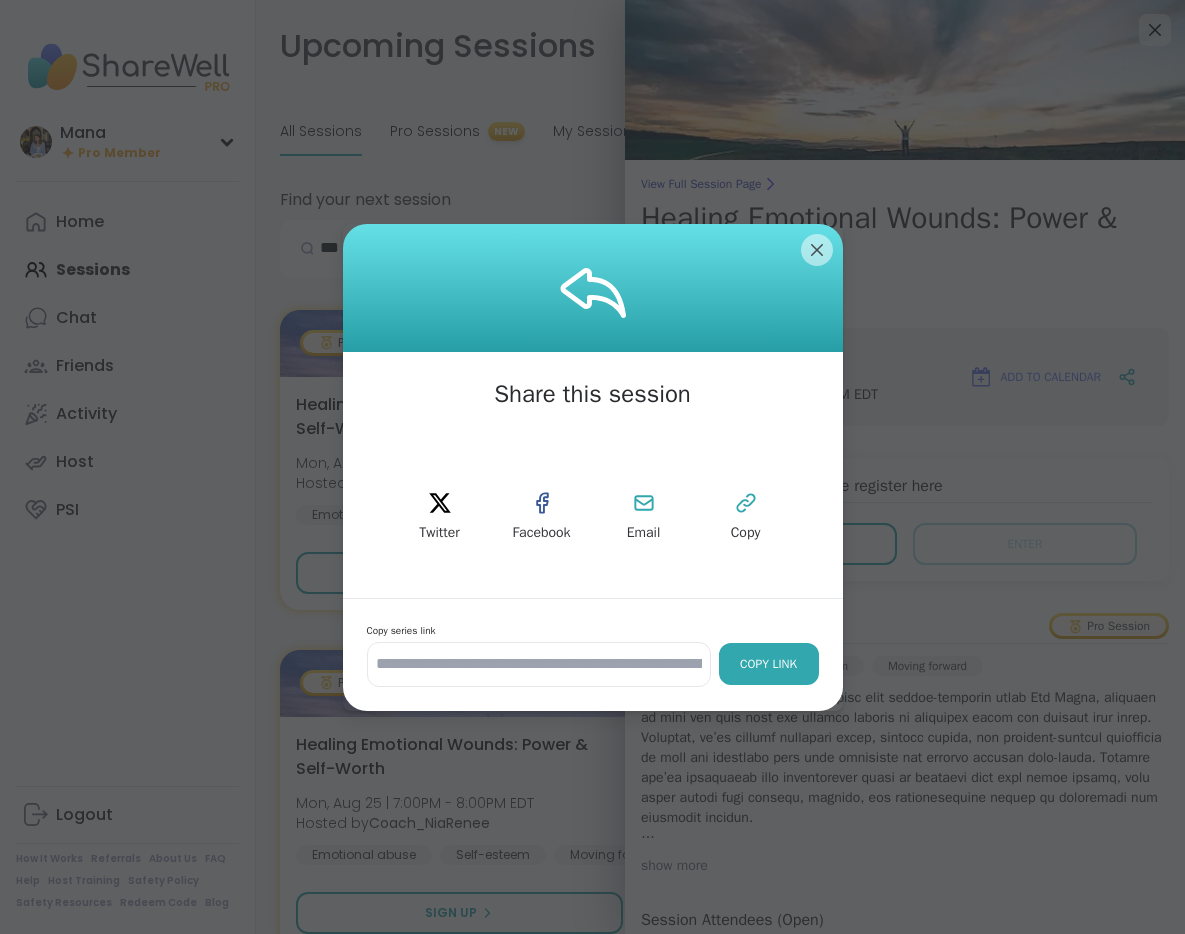 click on "Copy Link" at bounding box center (769, 664) 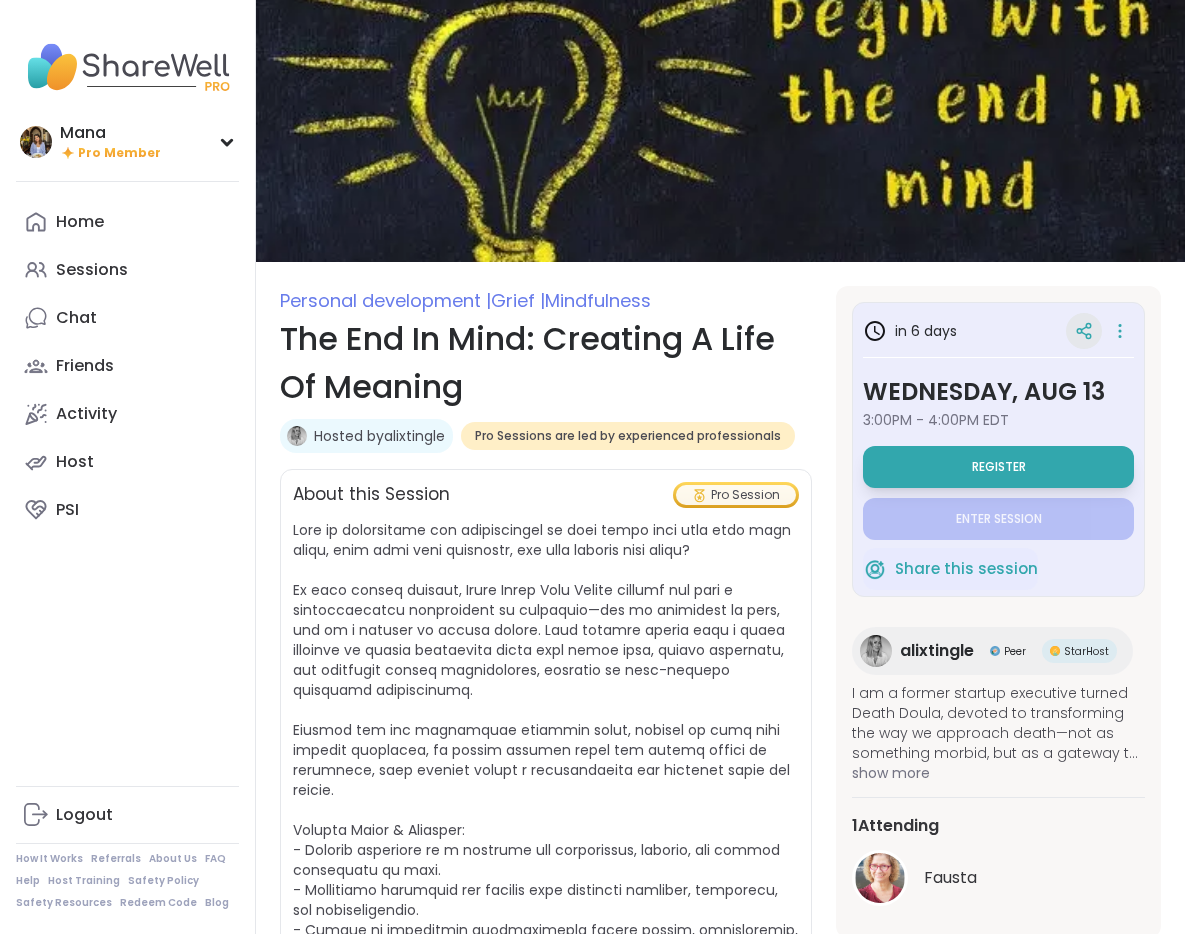 scroll, scrollTop: 0, scrollLeft: 0, axis: both 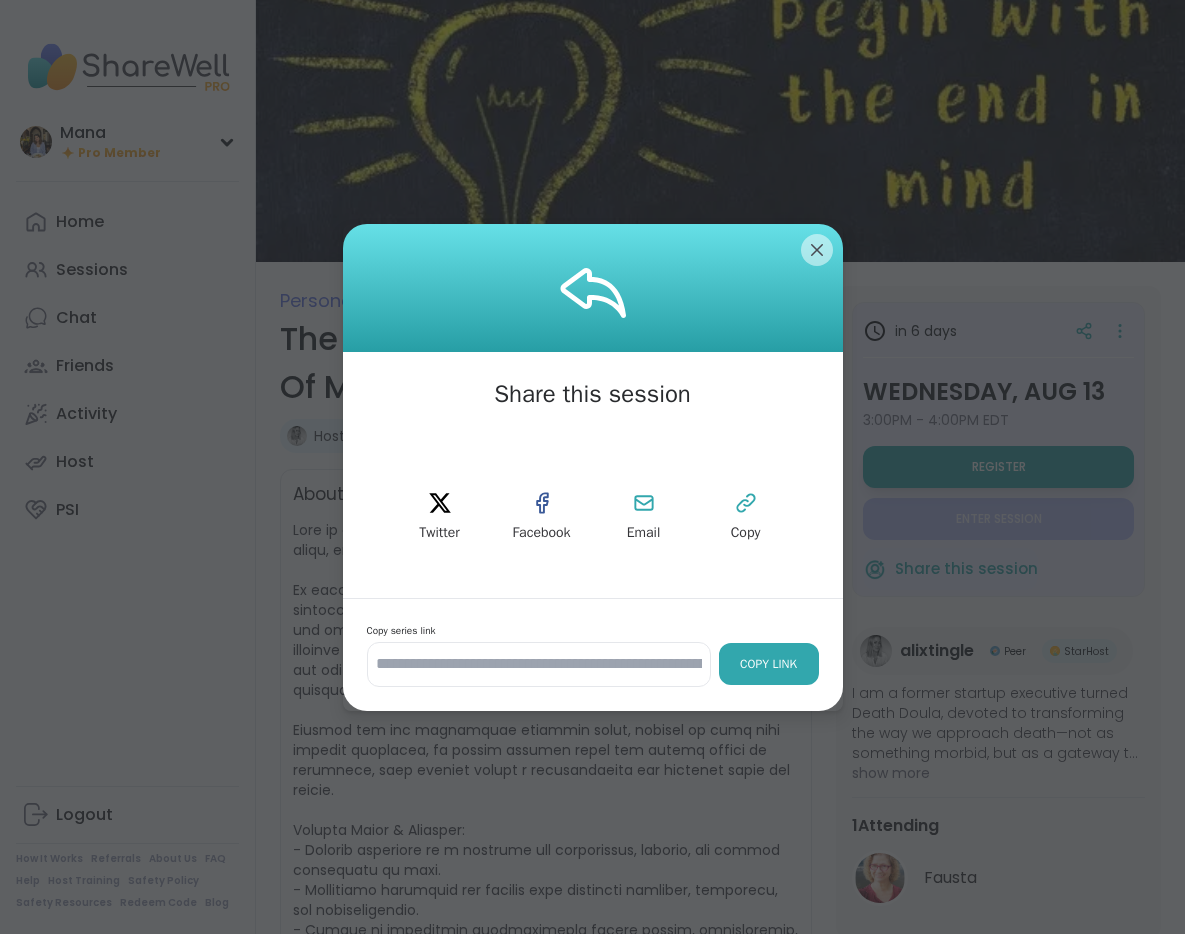 click on "Copy Link" at bounding box center [769, 664] 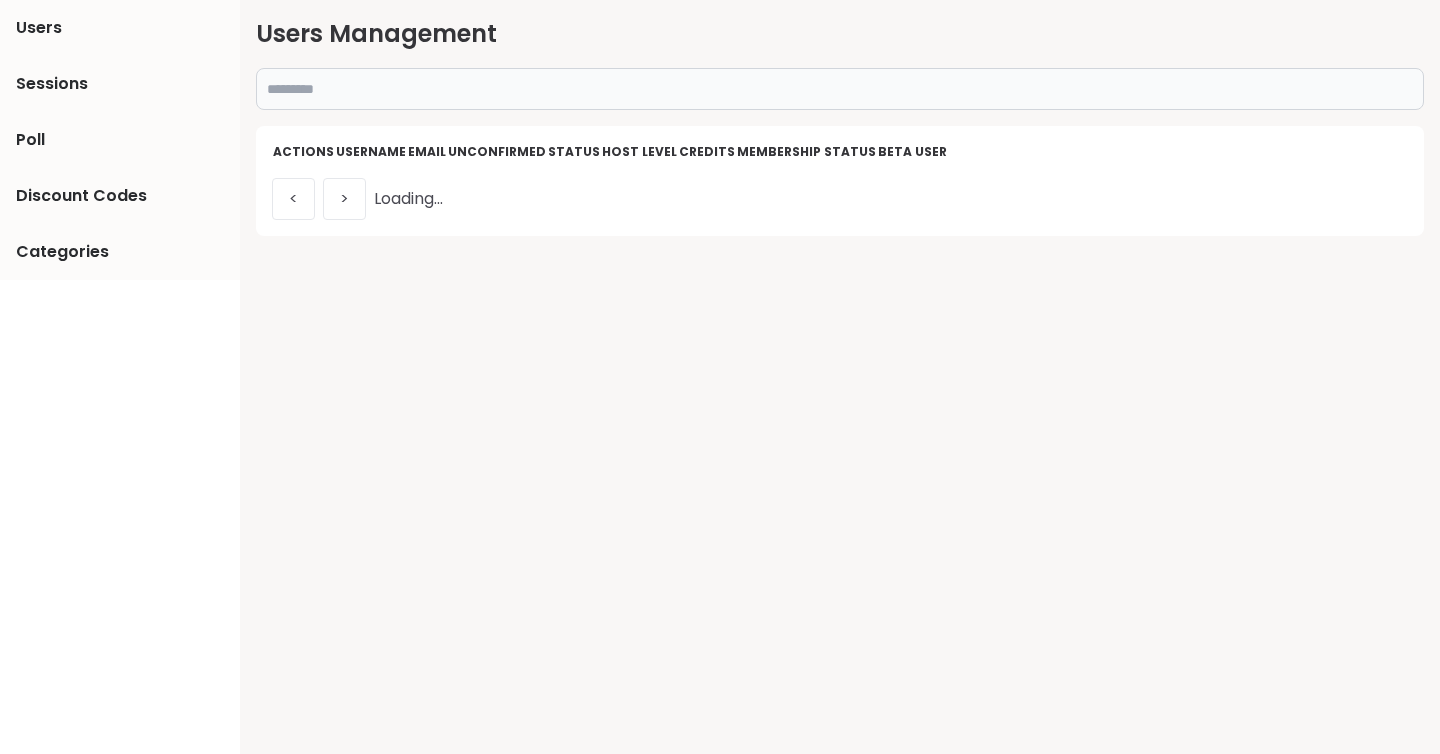 scroll, scrollTop: 0, scrollLeft: 0, axis: both 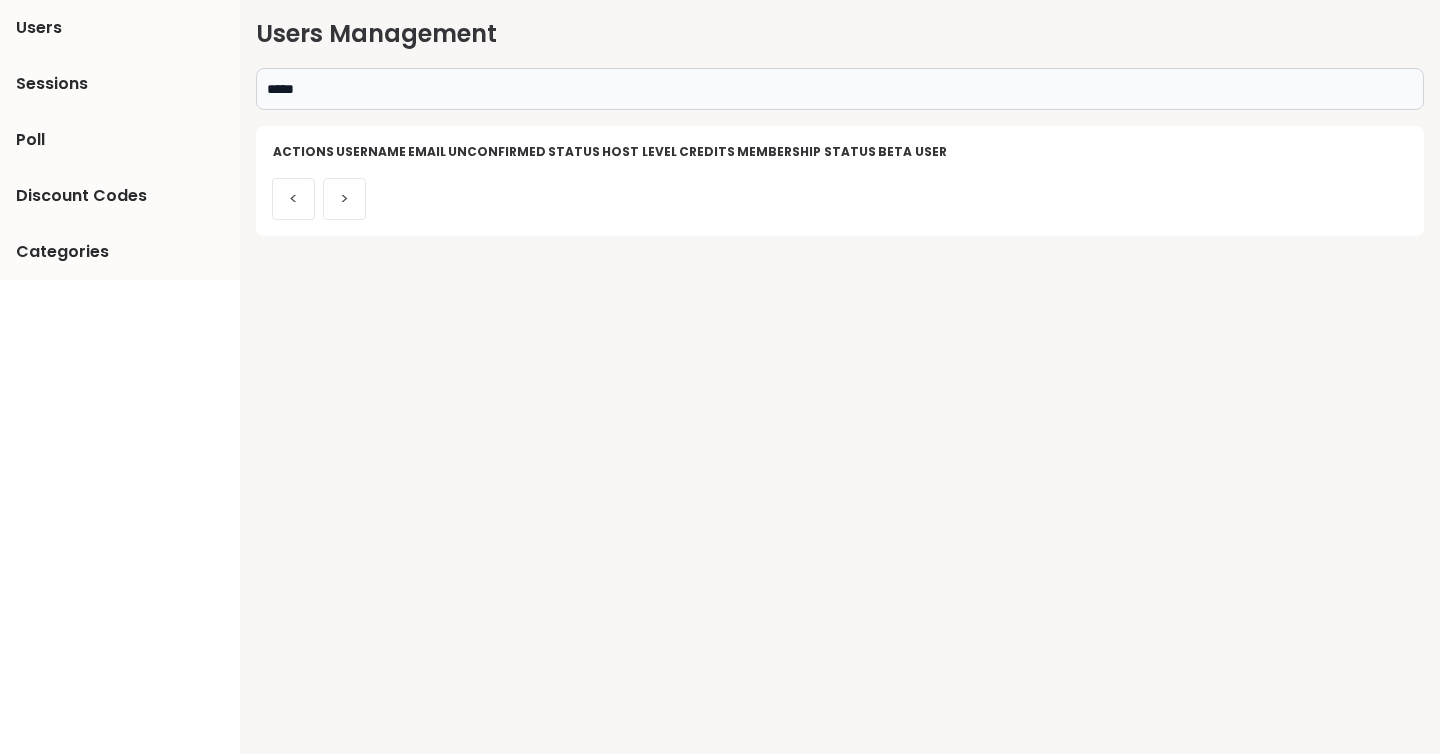 click on "*****" at bounding box center (840, 89) 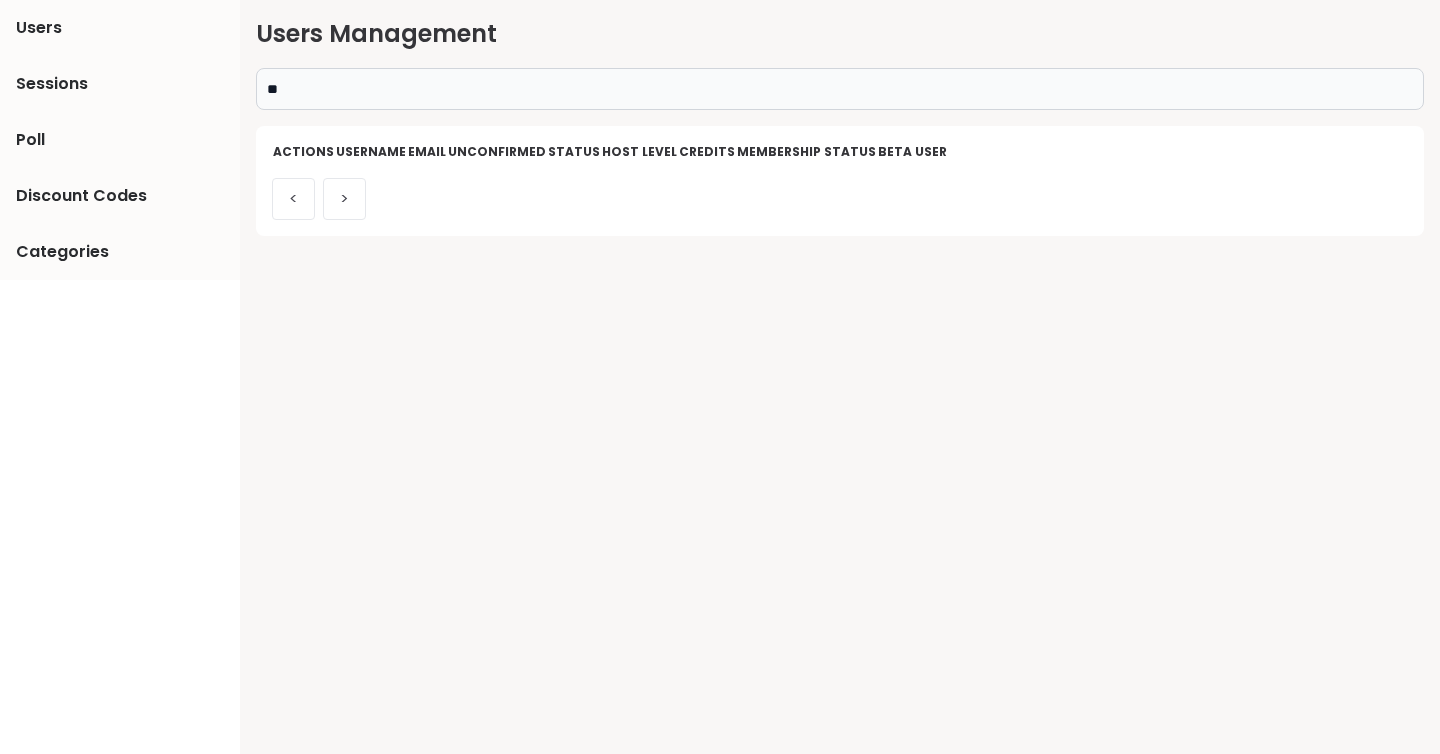 type on "**" 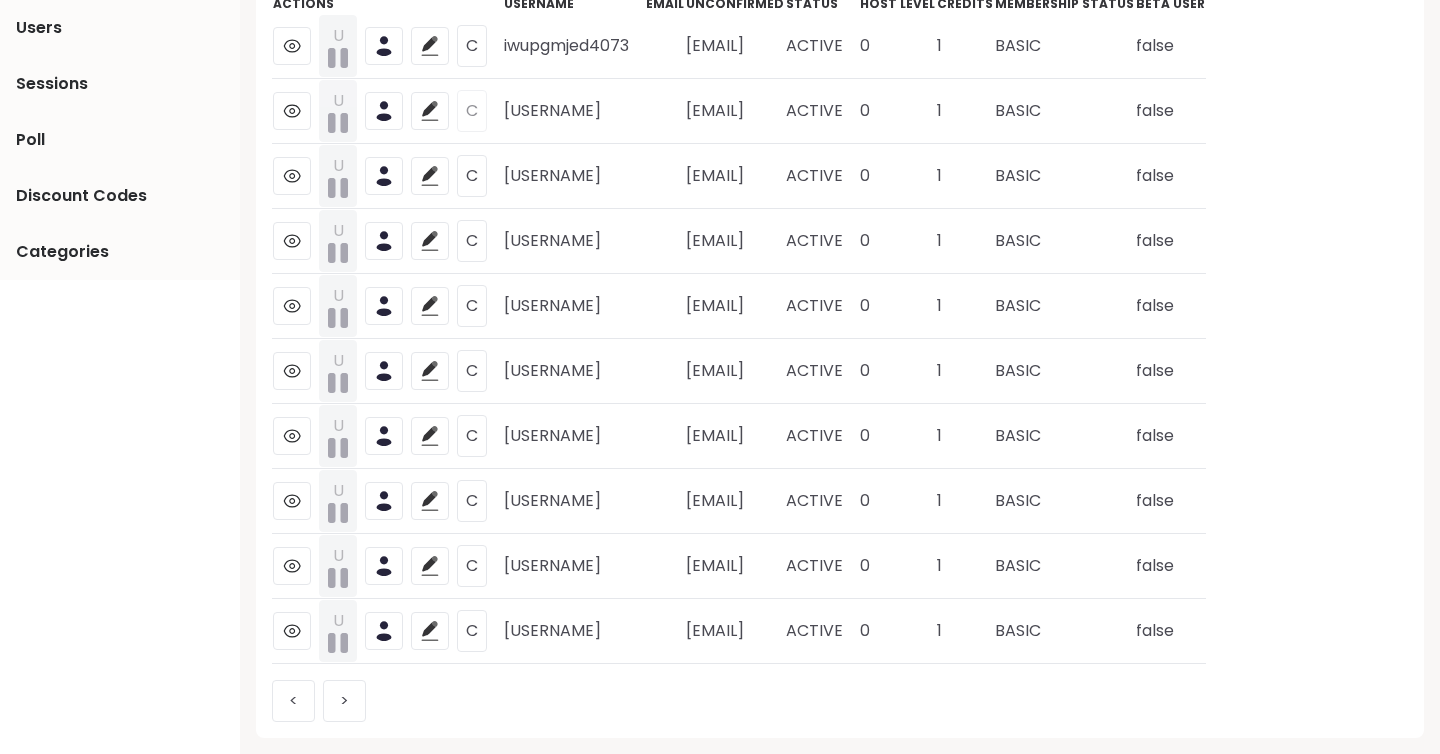 scroll, scrollTop: 0, scrollLeft: 0, axis: both 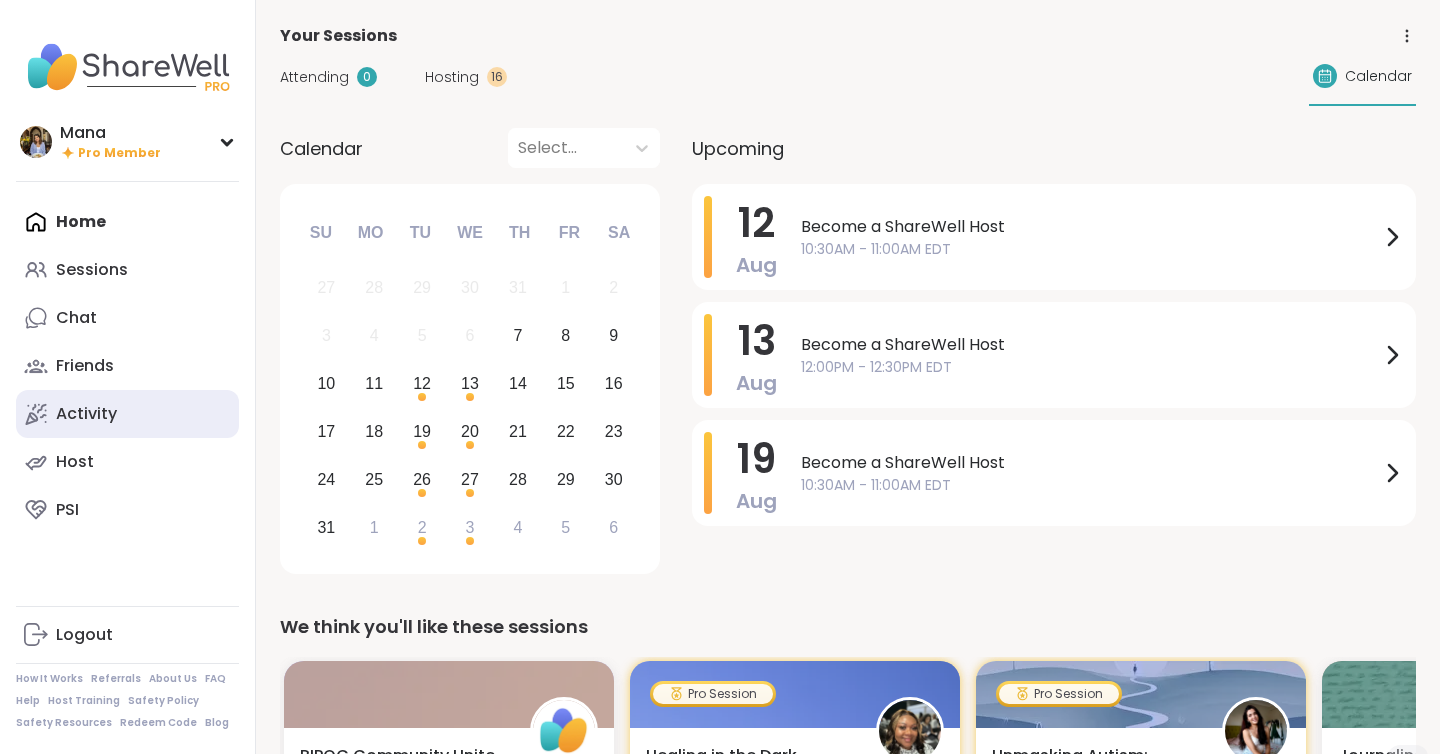 click on "Activity" at bounding box center (86, 414) 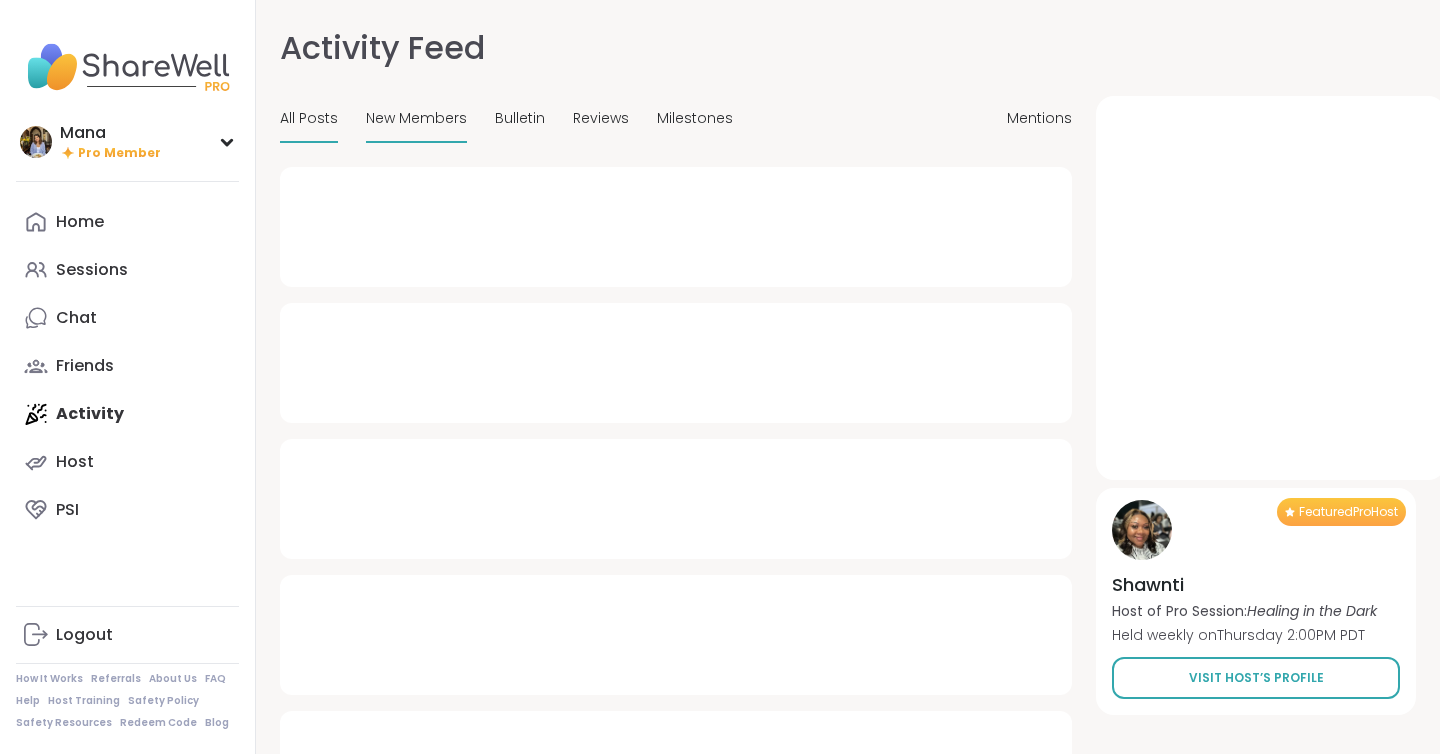 click on "New Members" at bounding box center [416, 118] 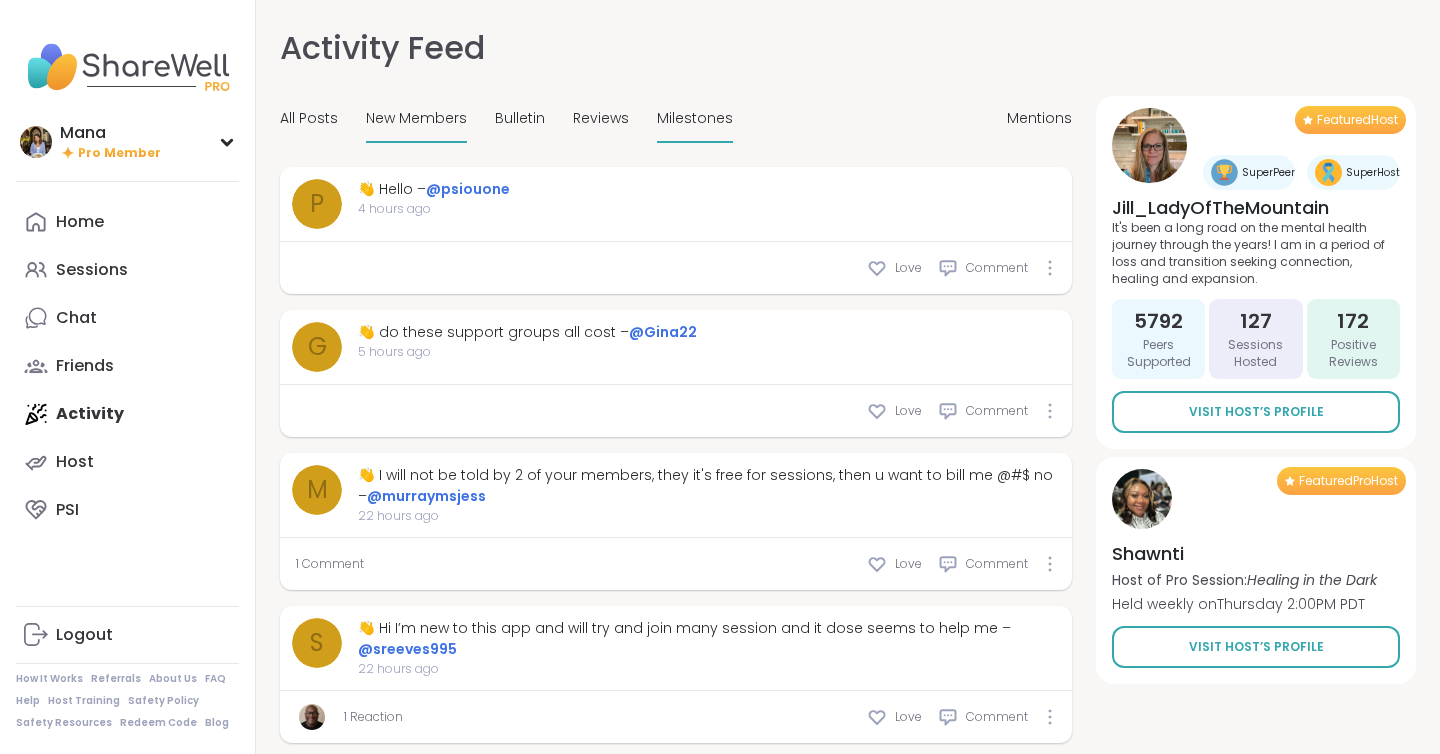 click on "Milestones" at bounding box center (695, 118) 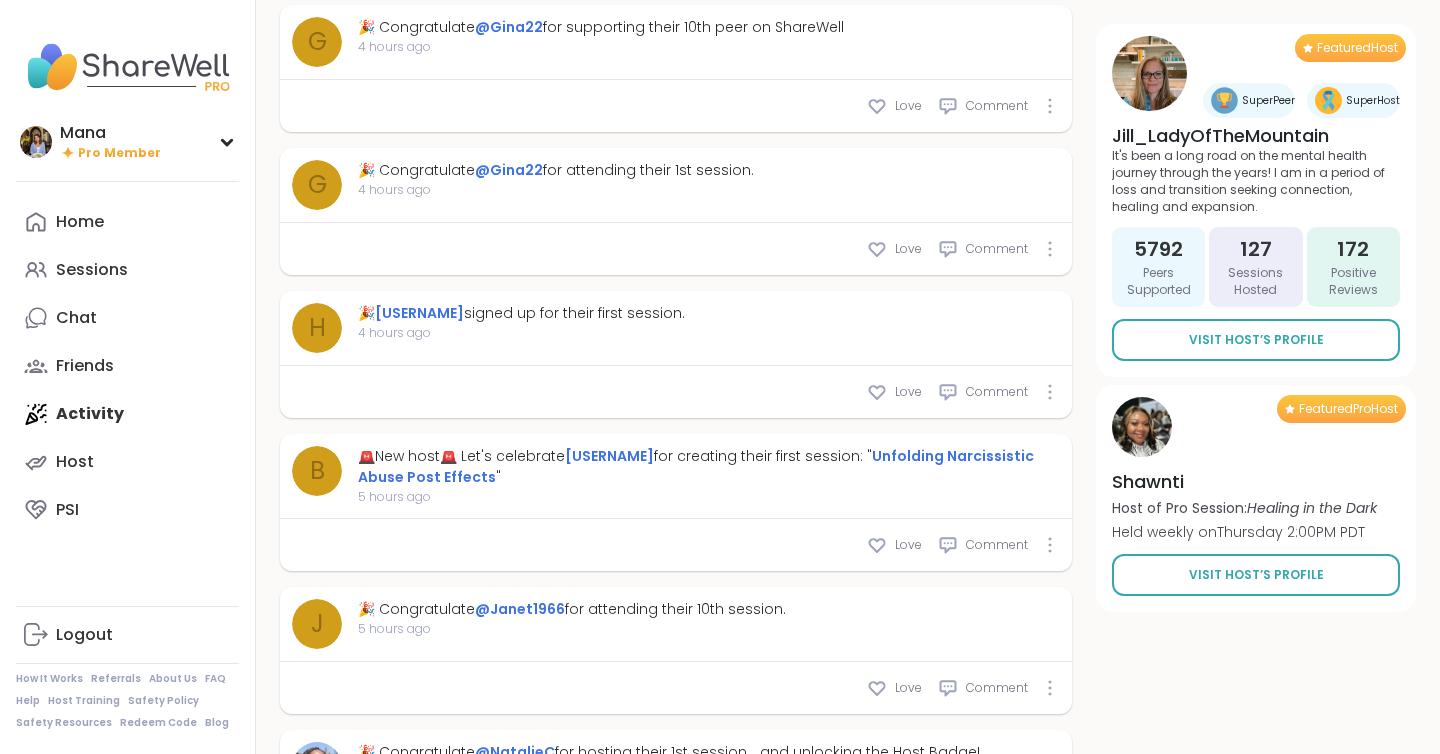 scroll, scrollTop: 6677, scrollLeft: 0, axis: vertical 